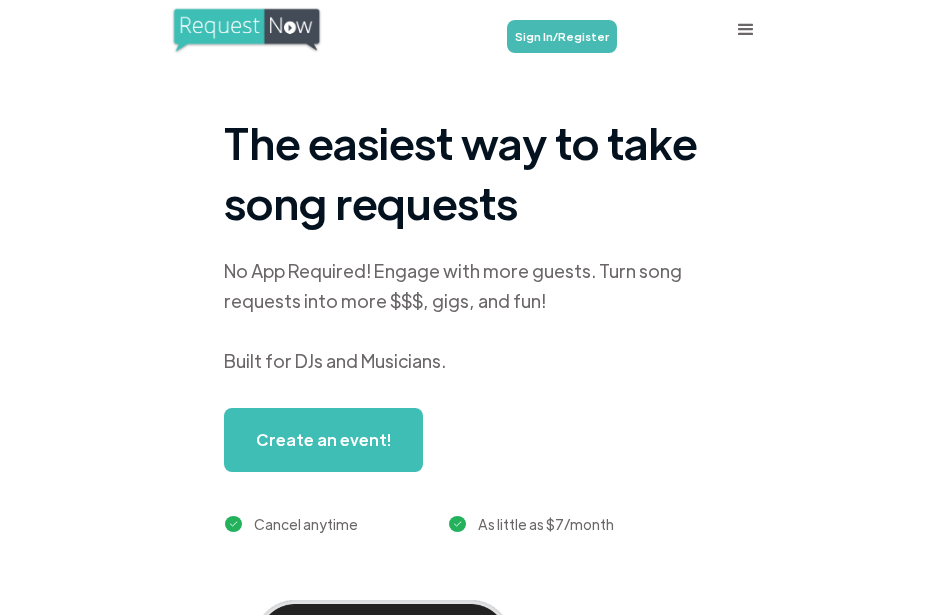 scroll, scrollTop: 0, scrollLeft: 0, axis: both 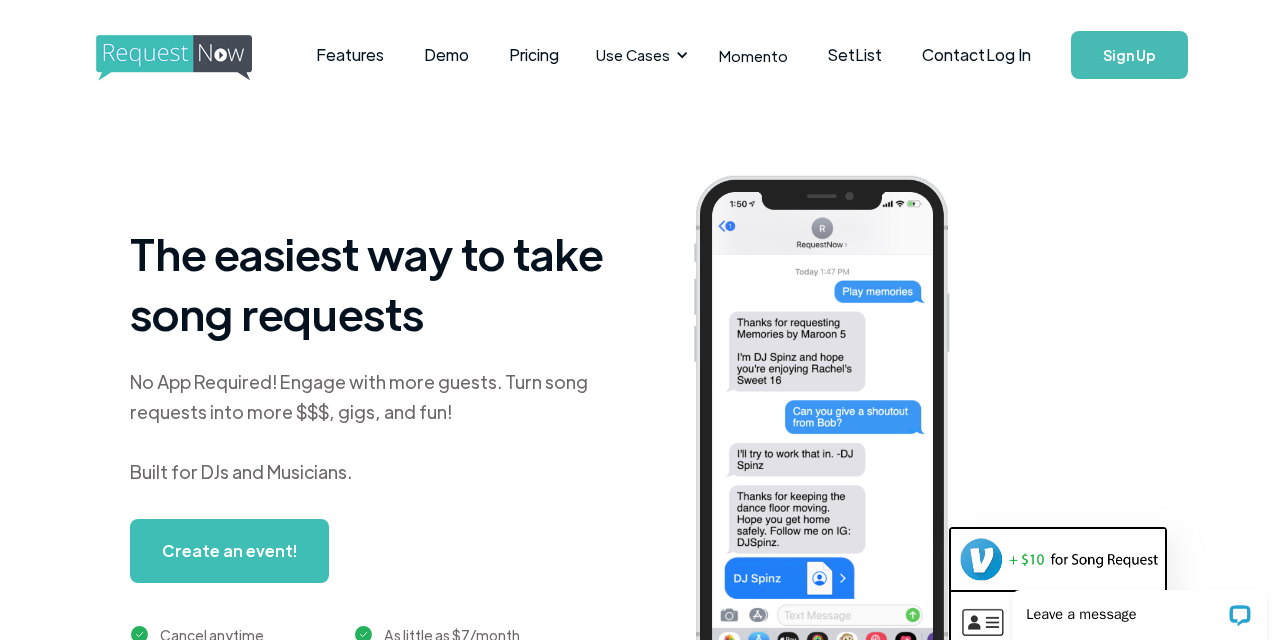 click on "Sign Up" at bounding box center (1129, 55) 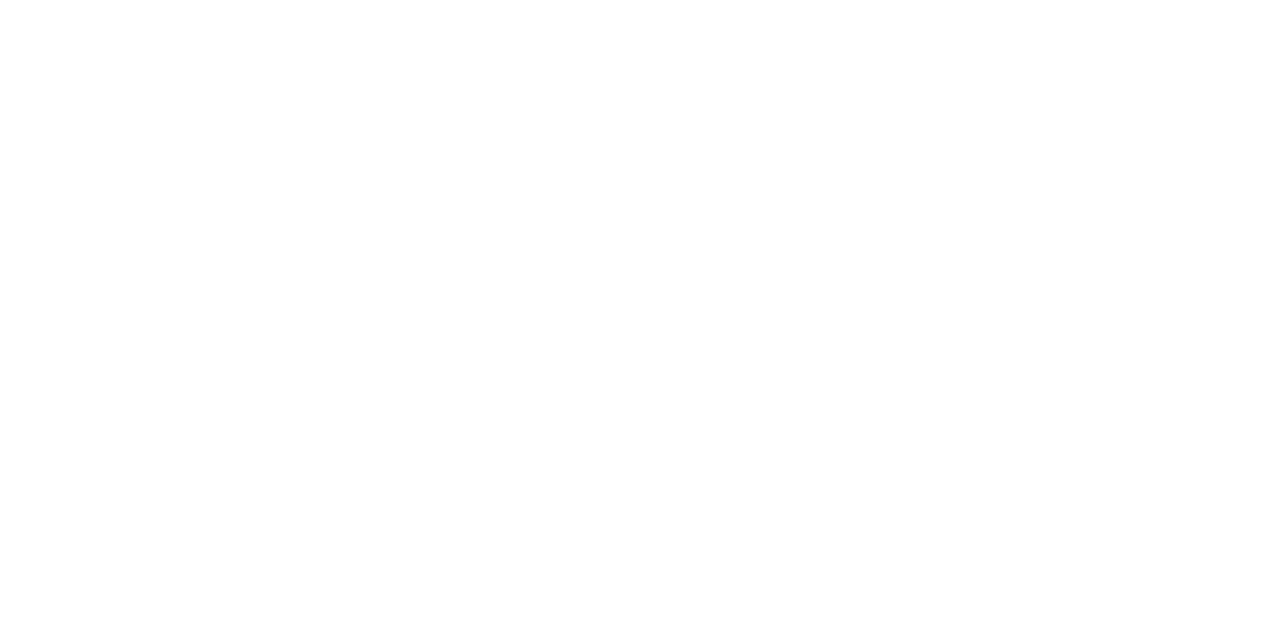 scroll, scrollTop: 0, scrollLeft: 0, axis: both 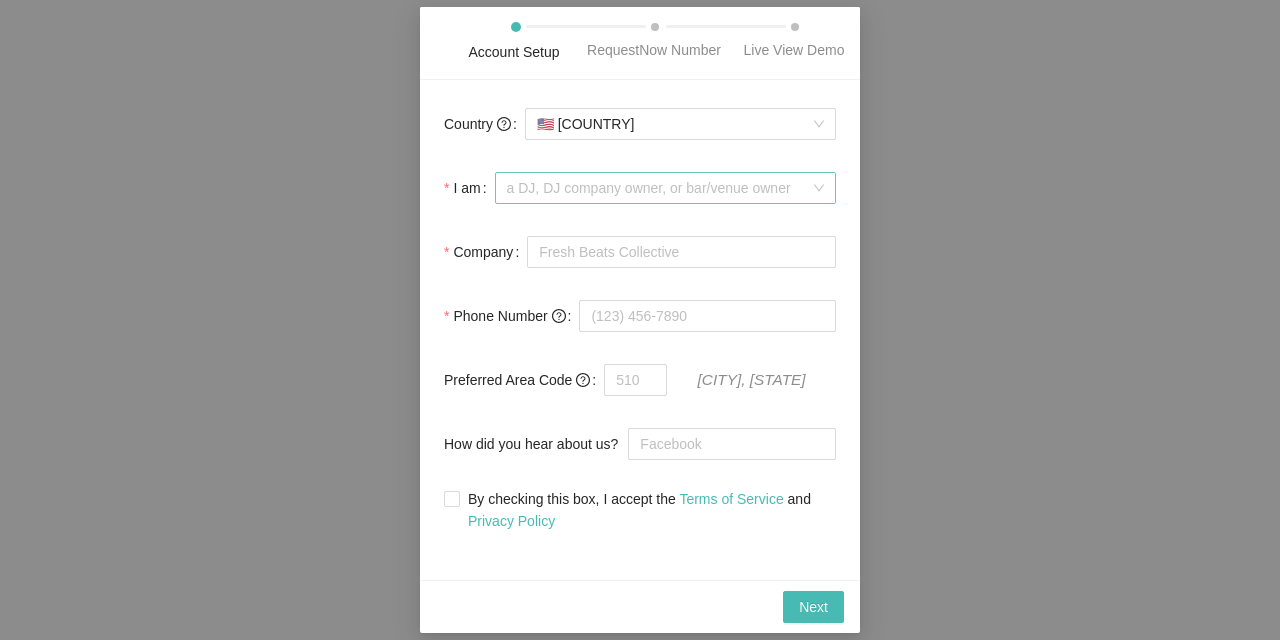 click on "a DJ, DJ company owner, or bar/venue owner" at bounding box center [665, 188] 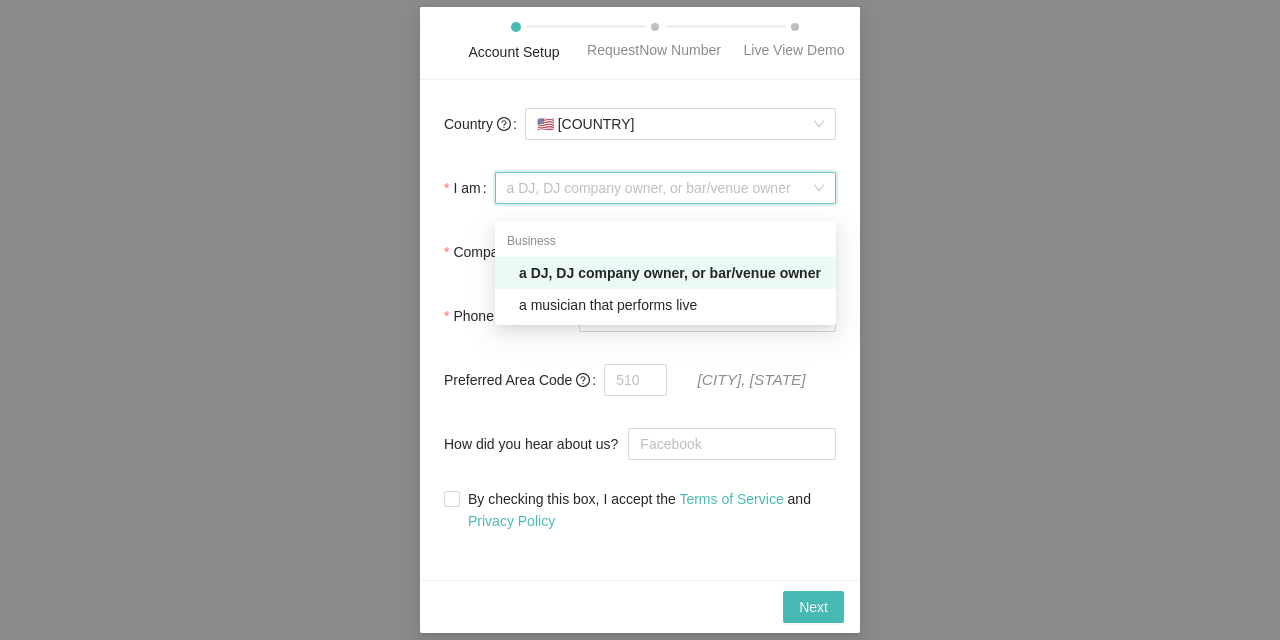 click on "a DJ, DJ company owner, or bar/venue owner" at bounding box center [671, 273] 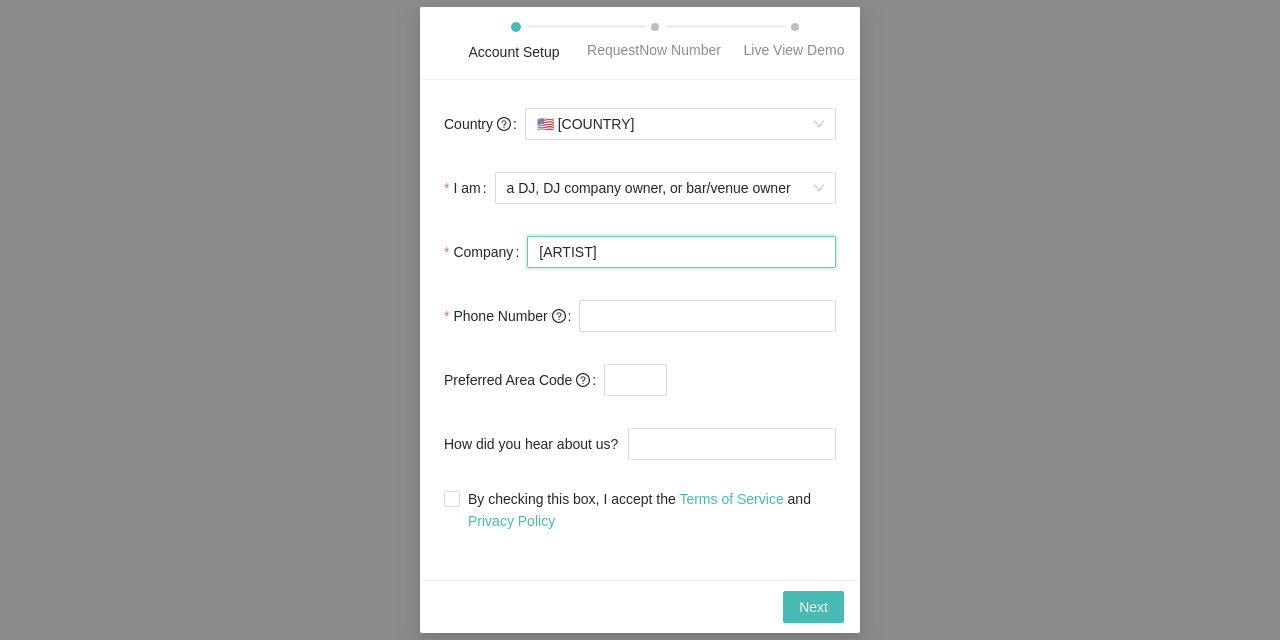type on "[DJ] [FIRST] [LAST]" 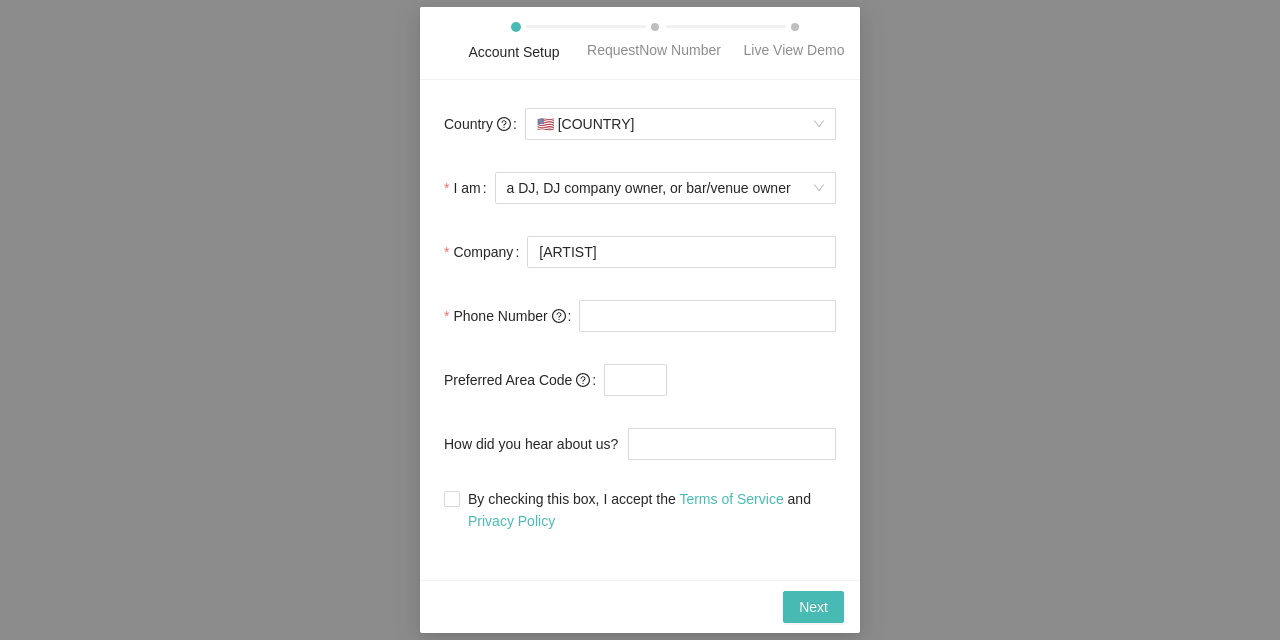 click on "Country   🇺🇸   United States I am a DJ, DJ company owner, or bar/venue owner Company DJ JOHNNY B Phone Number   Preferred Area Code   How did you hear about us? By checking this box, I accept the   Terms of Service   and   Privacy Policy" 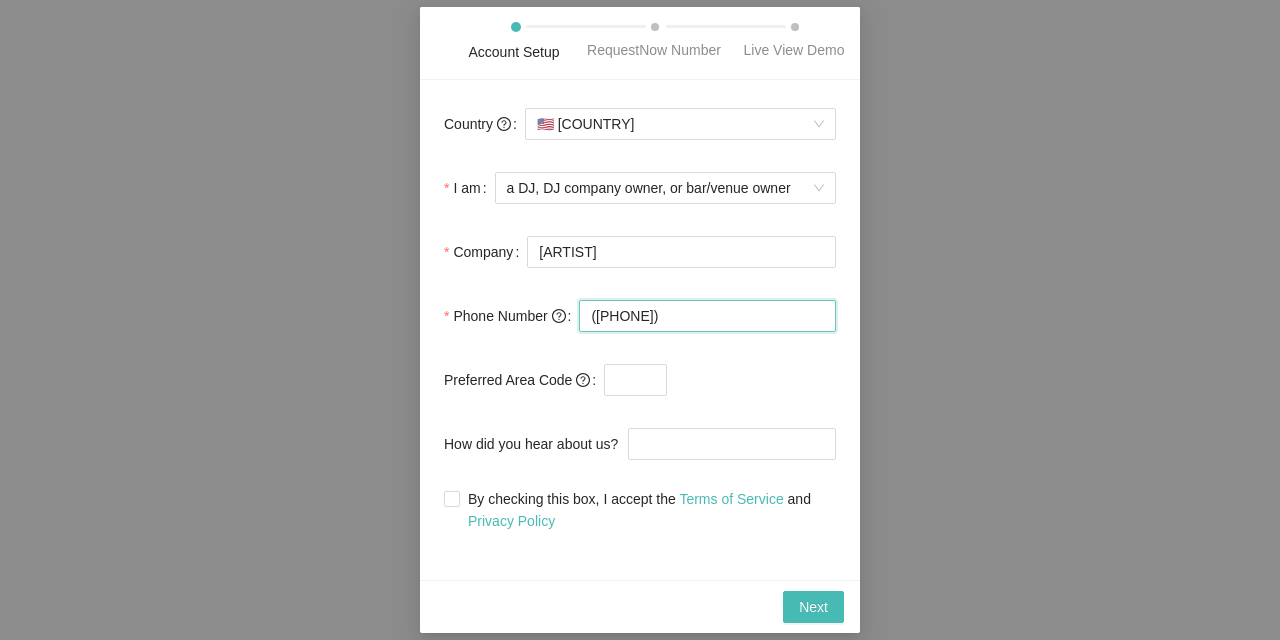 type on "[PHONE]" 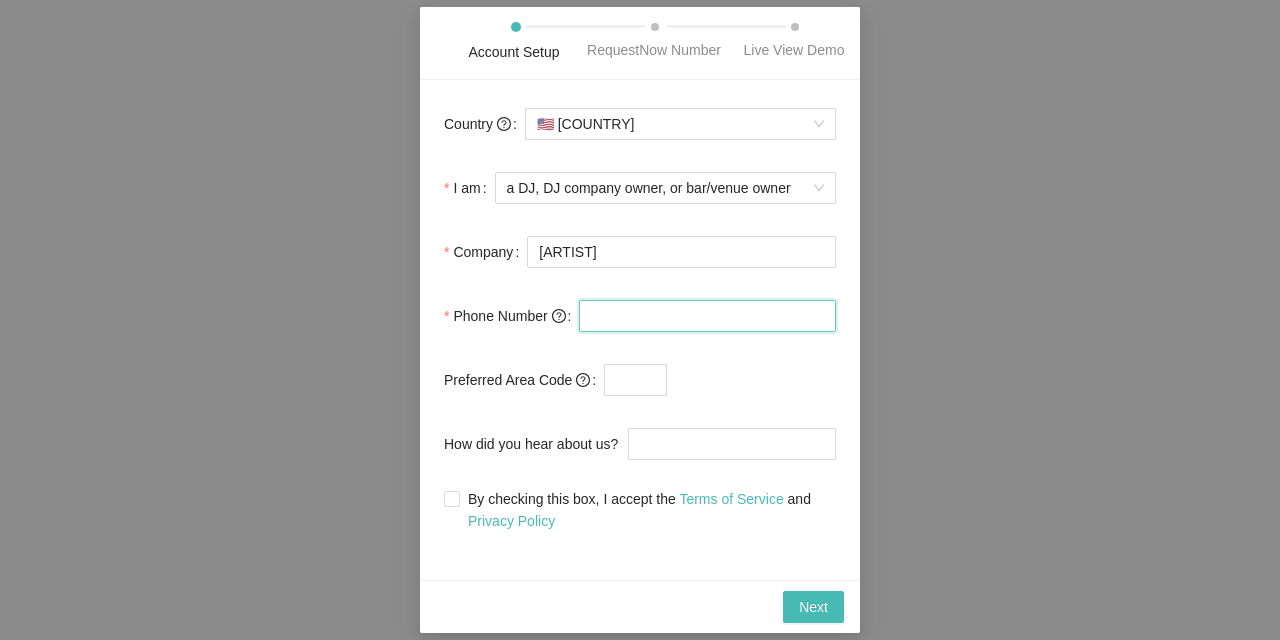 type on "[PHONE]" 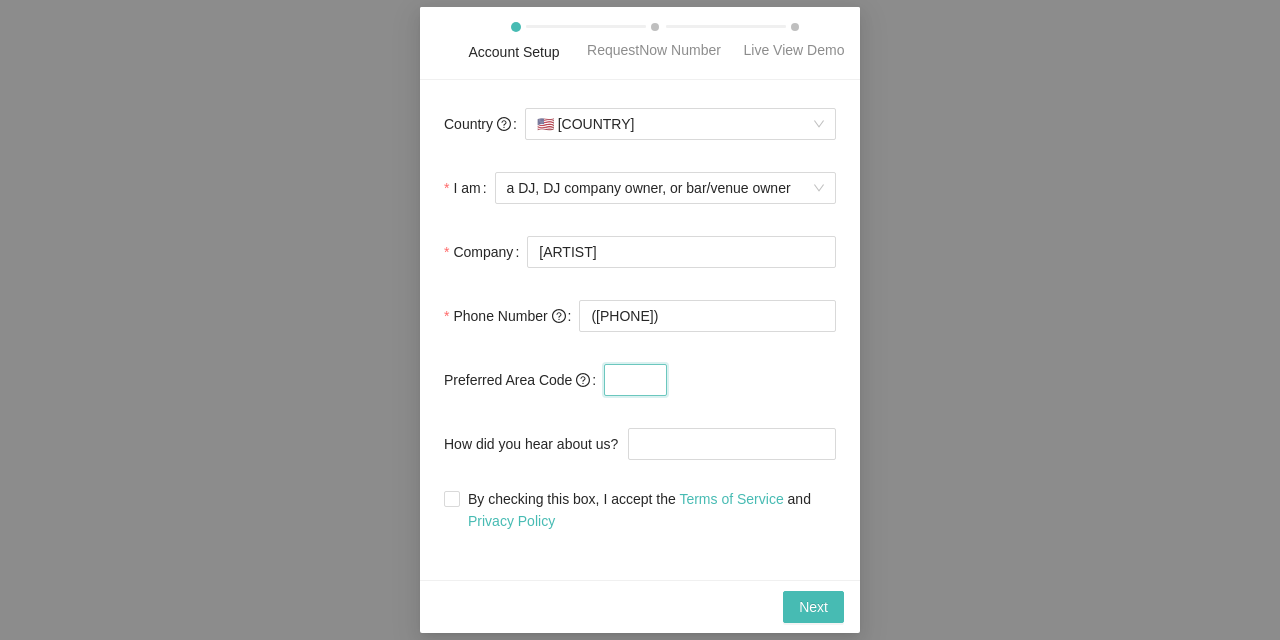 click at bounding box center [635, 380] 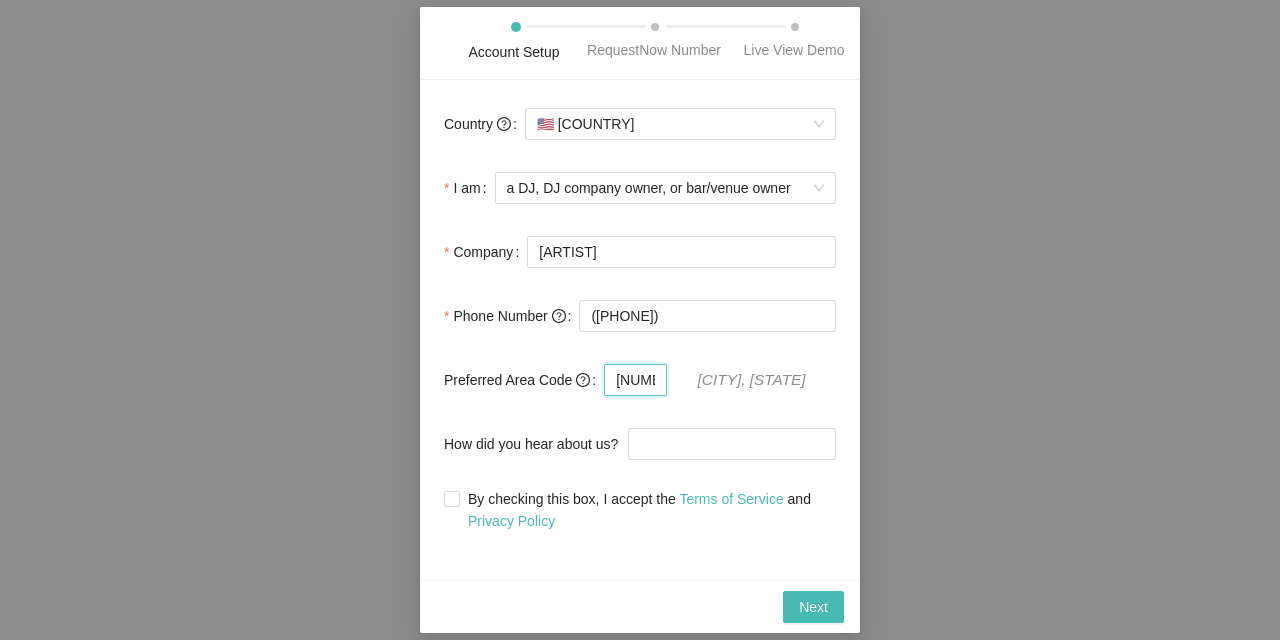 type on "774" 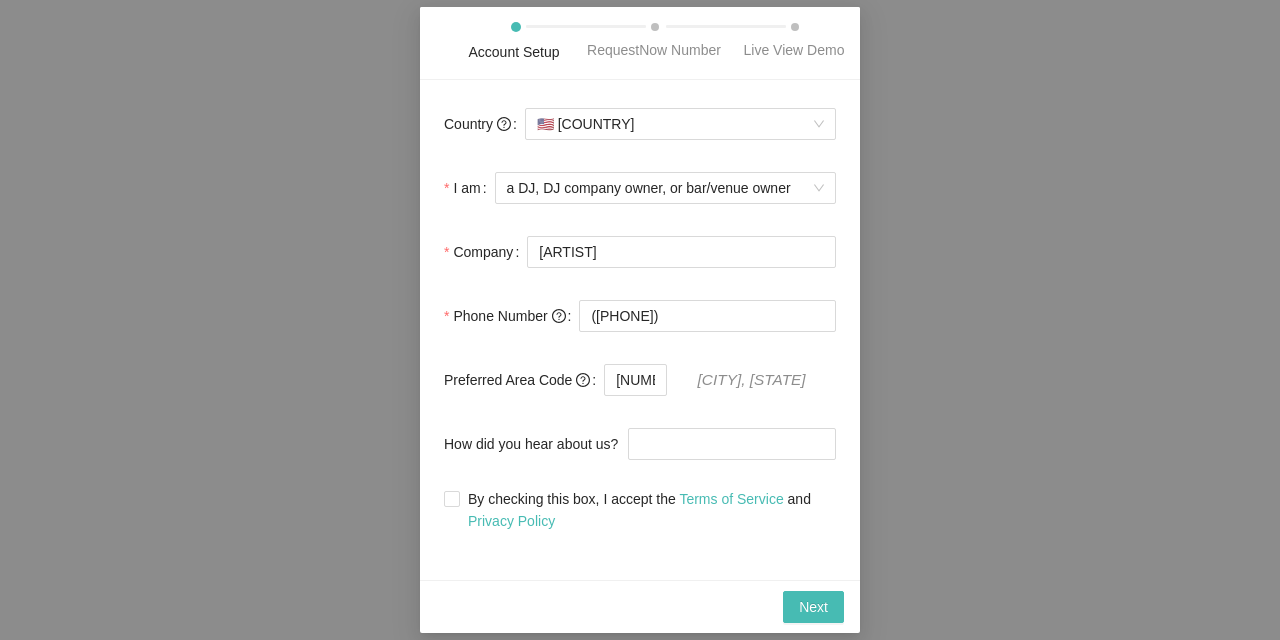 click on "Country   🇺🇸   United States I am a DJ, DJ company owner, or bar/venue owner Company DJ JOHNNY B Phone Number   (774) 534-8719 Preferred Area Code   774 Worcester, MA How did you hear about us? By checking this box, I accept the   Terms of Service   and   Privacy Policy" 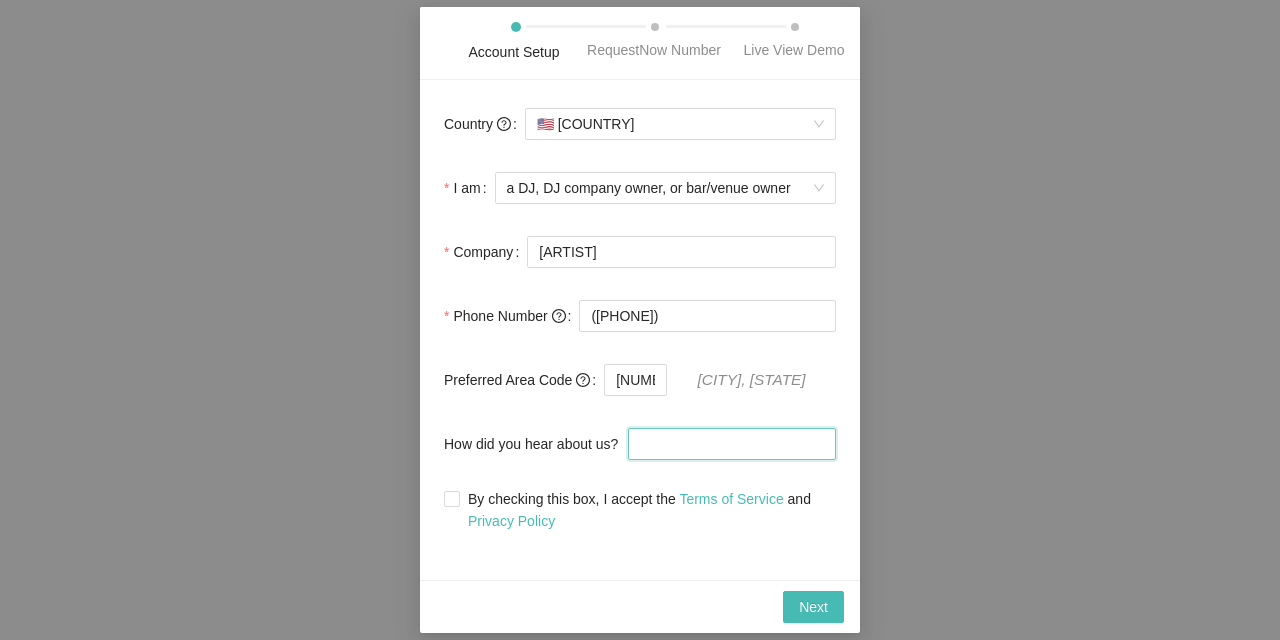 click on "How did you hear about us?" at bounding box center (732, 444) 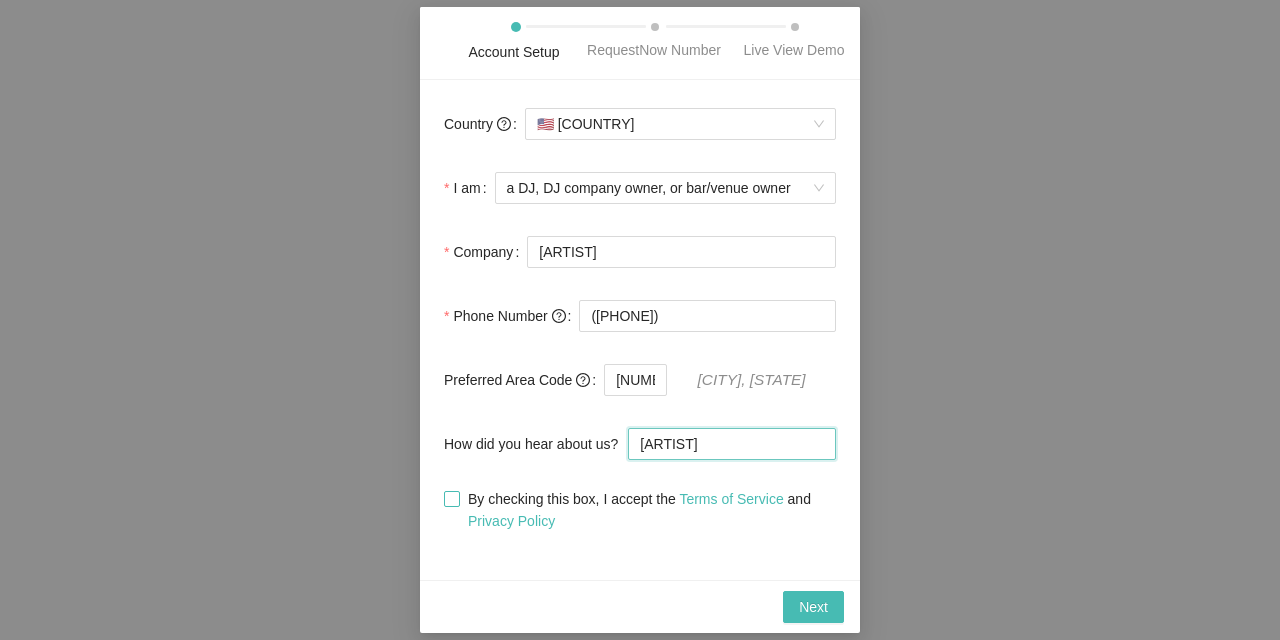 type on "CRATE HACKERS" 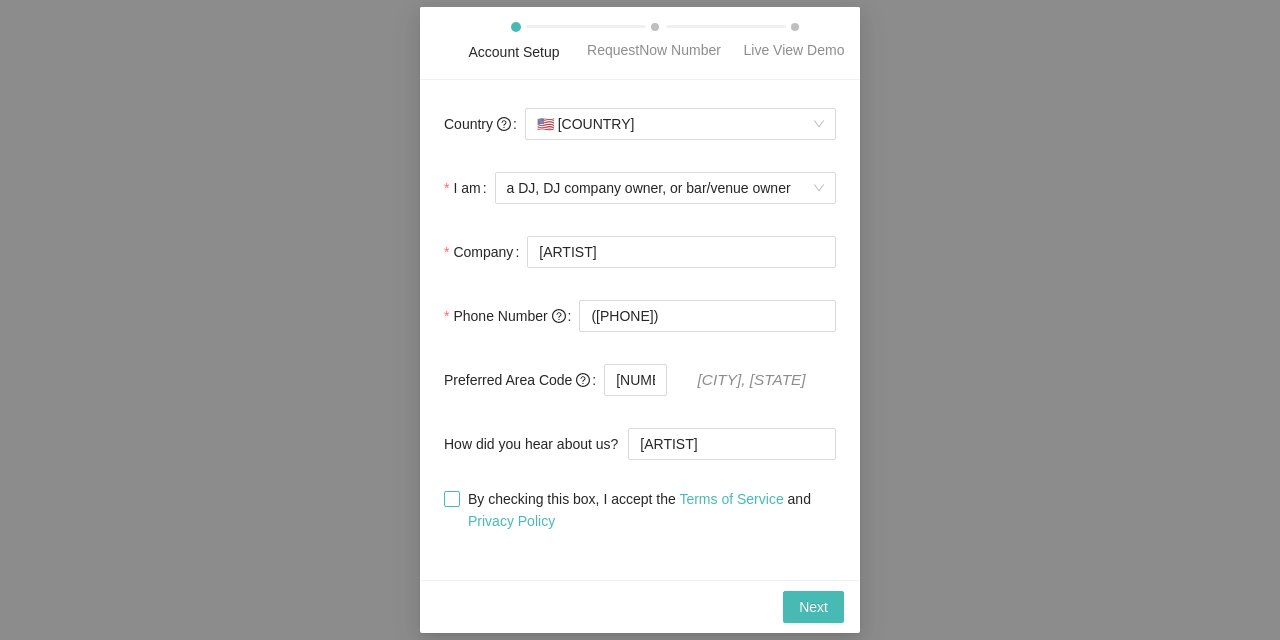 click on "By checking this box, I accept the   Terms of Service   and   Privacy Policy" at bounding box center (640, 510) 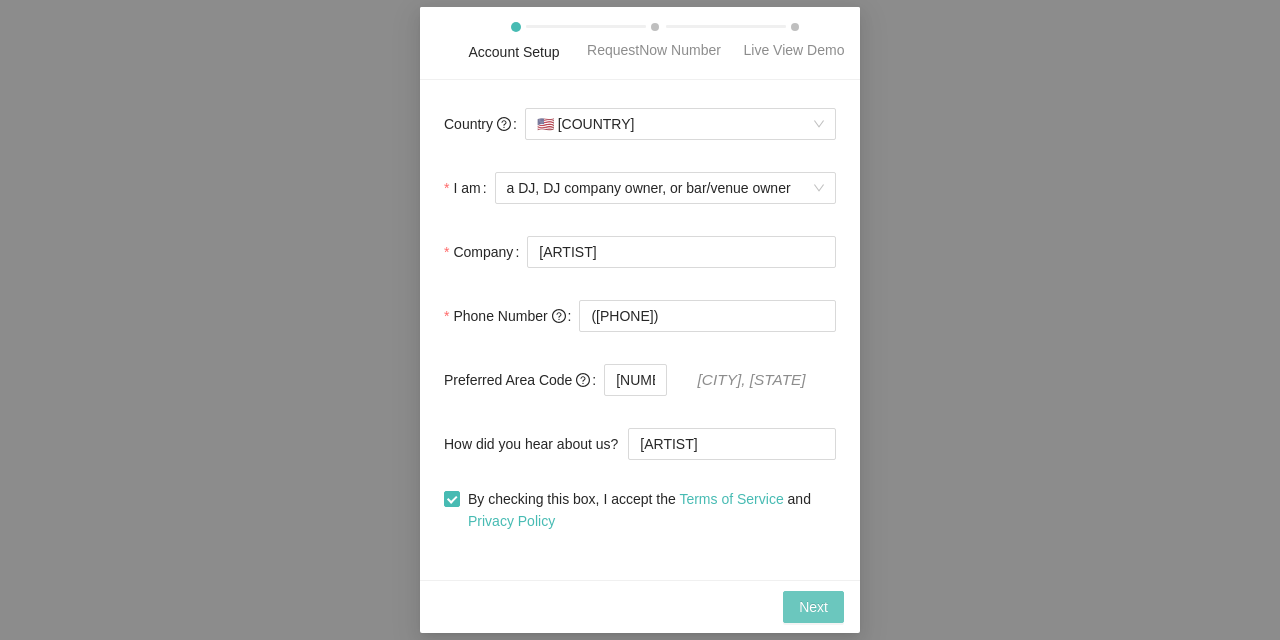 click on "Next" at bounding box center (813, 607) 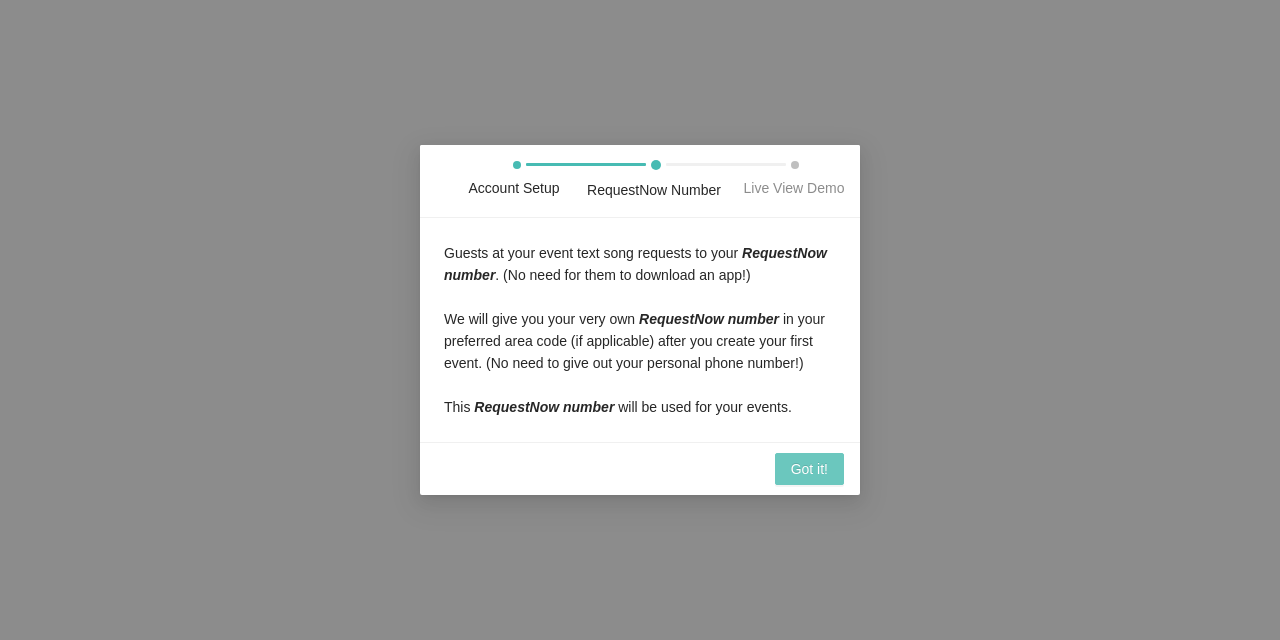click on "Got it!" at bounding box center (809, 469) 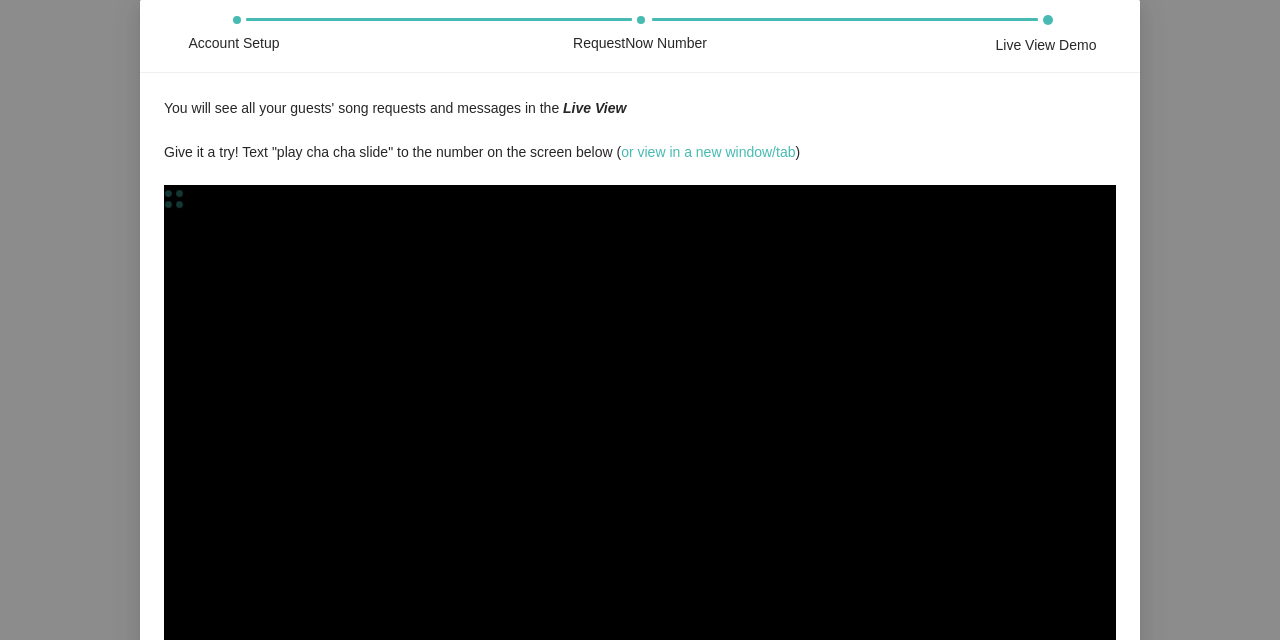 scroll, scrollTop: 0, scrollLeft: 0, axis: both 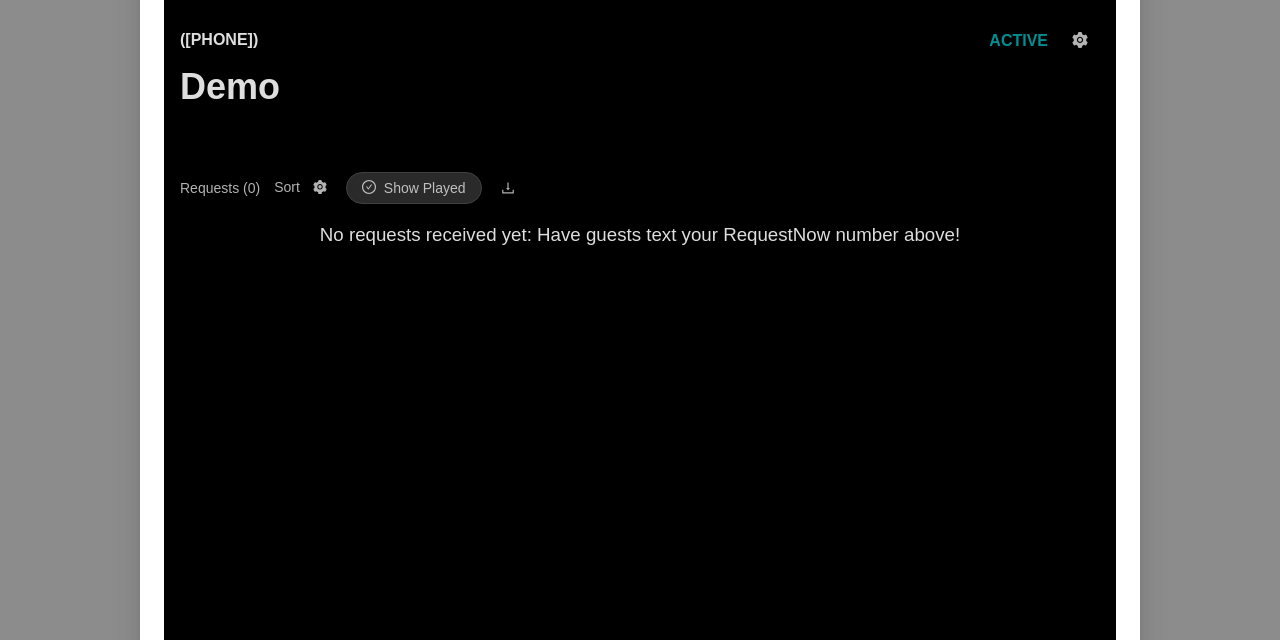 click 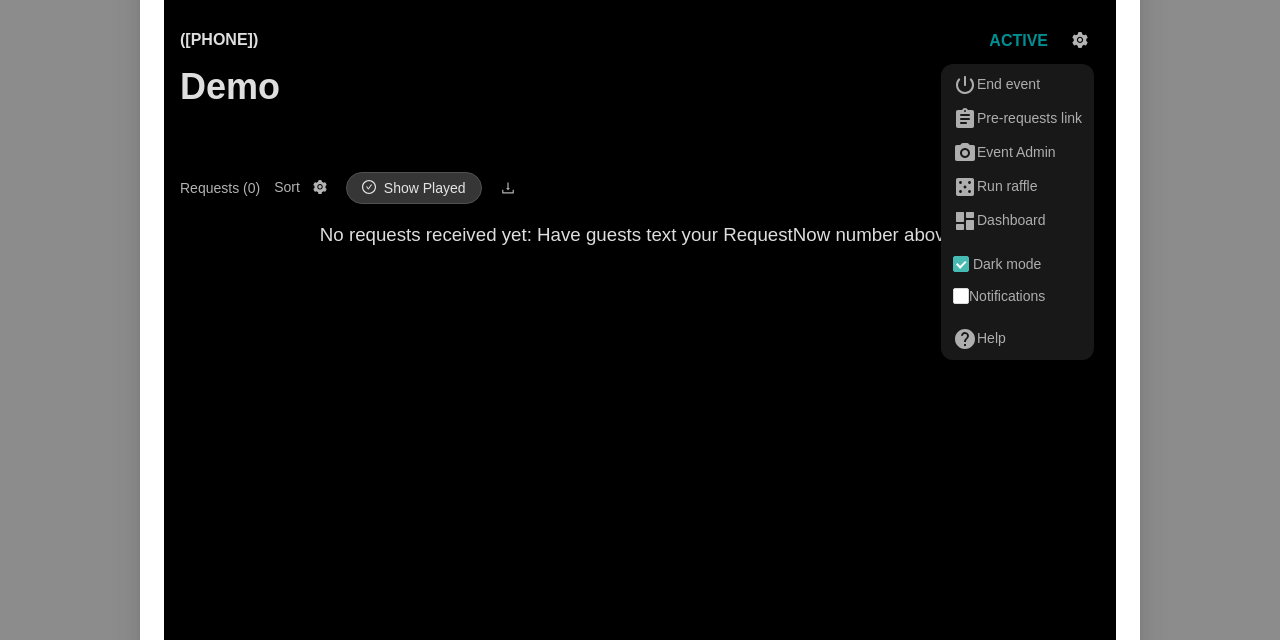 click on "Show Played" at bounding box center (425, 188) 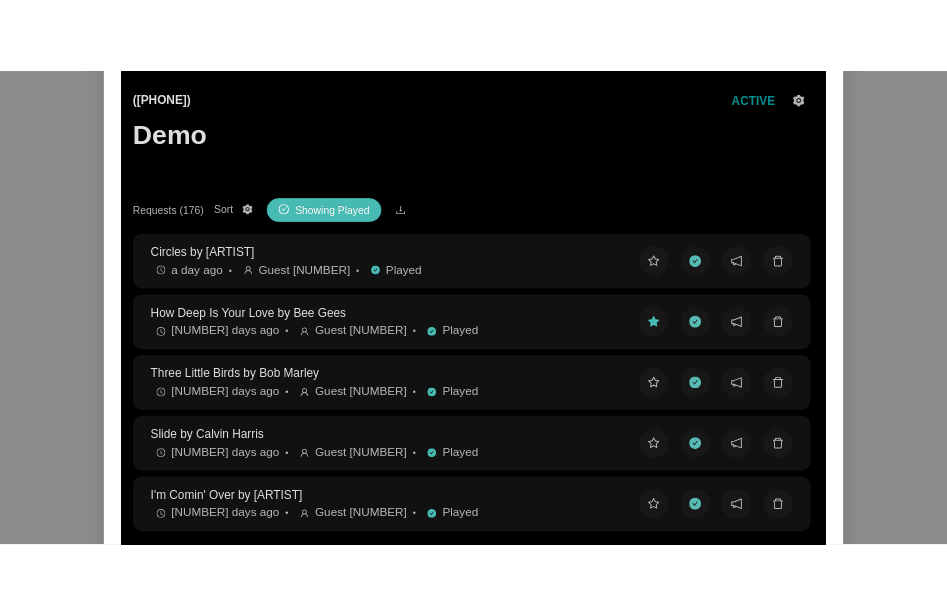 scroll, scrollTop: 0, scrollLeft: 0, axis: both 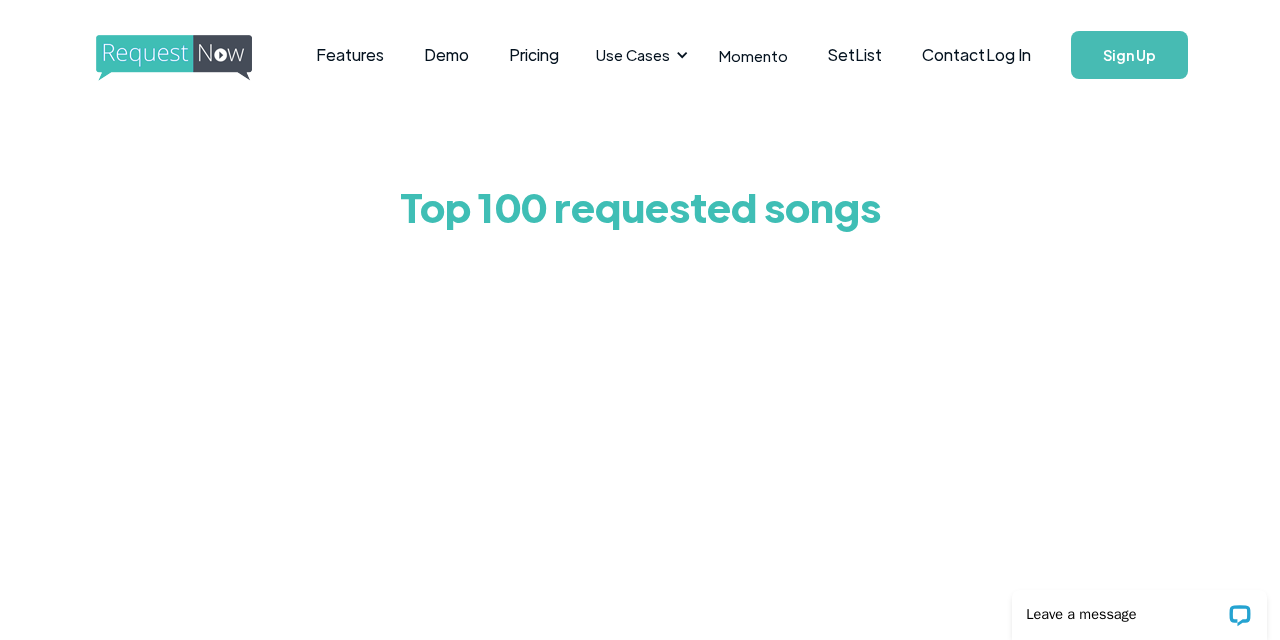 click on "Top 100 requested songs" at bounding box center (640, 578) 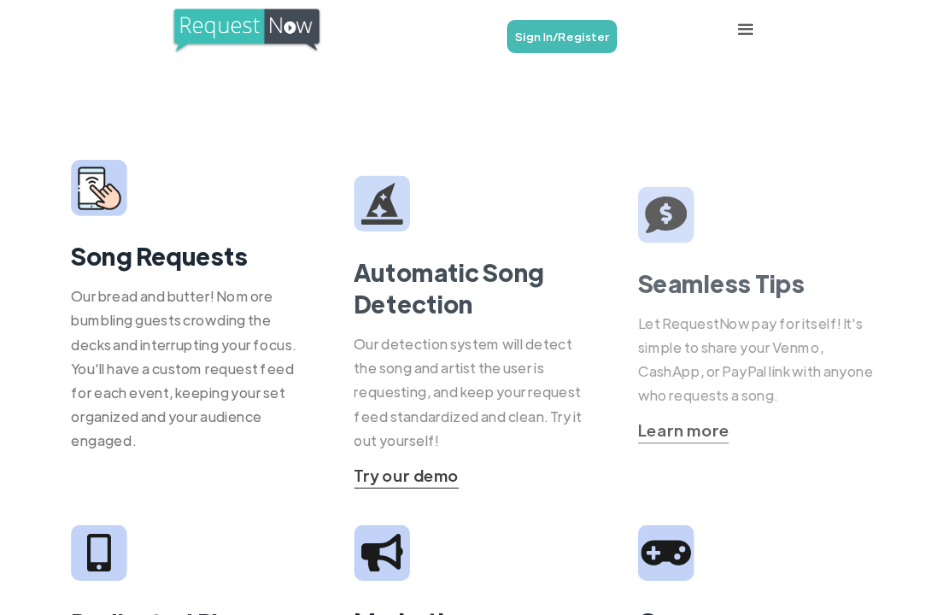 scroll, scrollTop: 0, scrollLeft: 0, axis: both 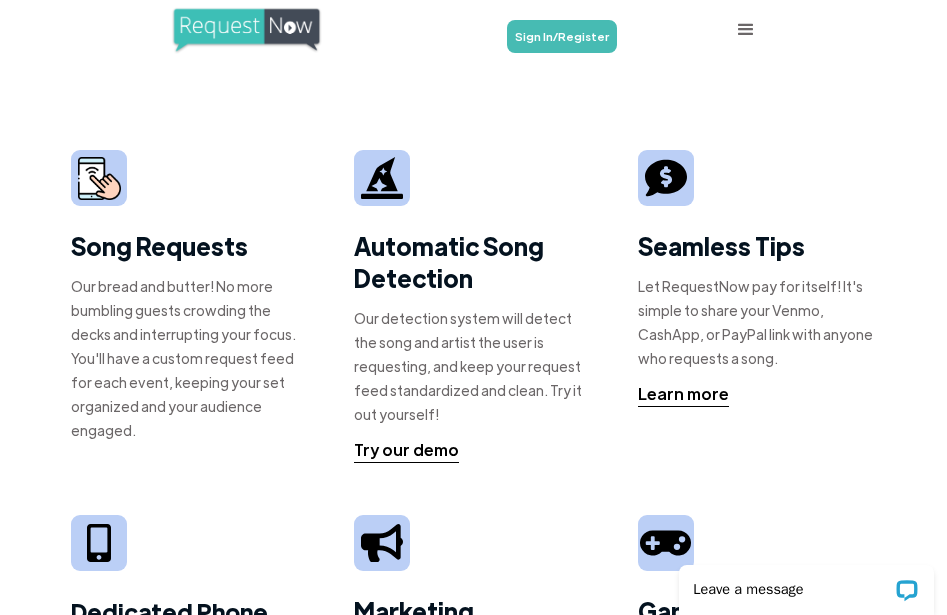 click on "Features Demo Pricing Use Cases Weddings & Private Events Bar/Club &Venues School Dances, Mitzvahs & Birthdays Karaoke  Radio DJs Contactless requests Photo Wall SetList Contact Sign In/Register Sign In/Register" at bounding box center [473, 30] 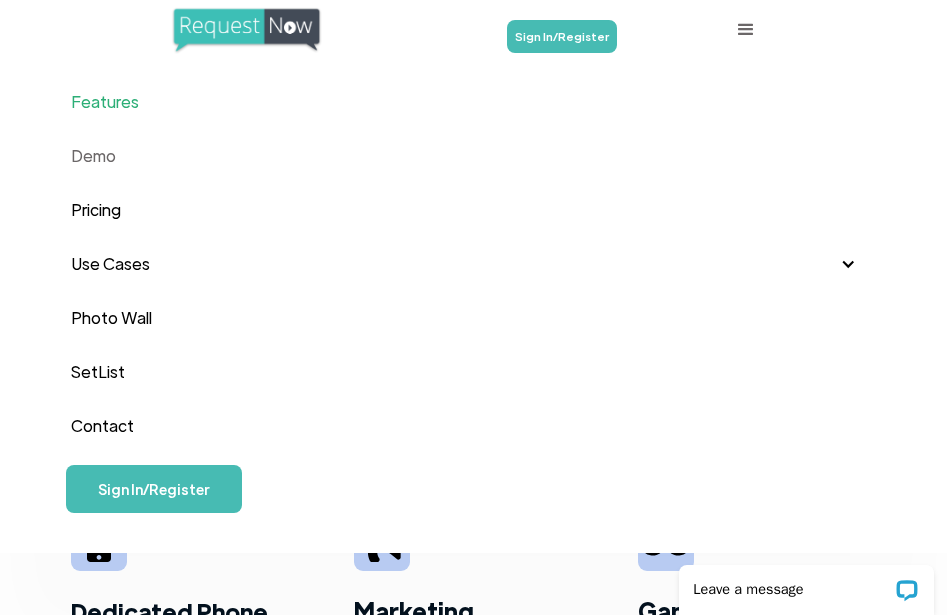 click on "Demo" at bounding box center [473, 156] 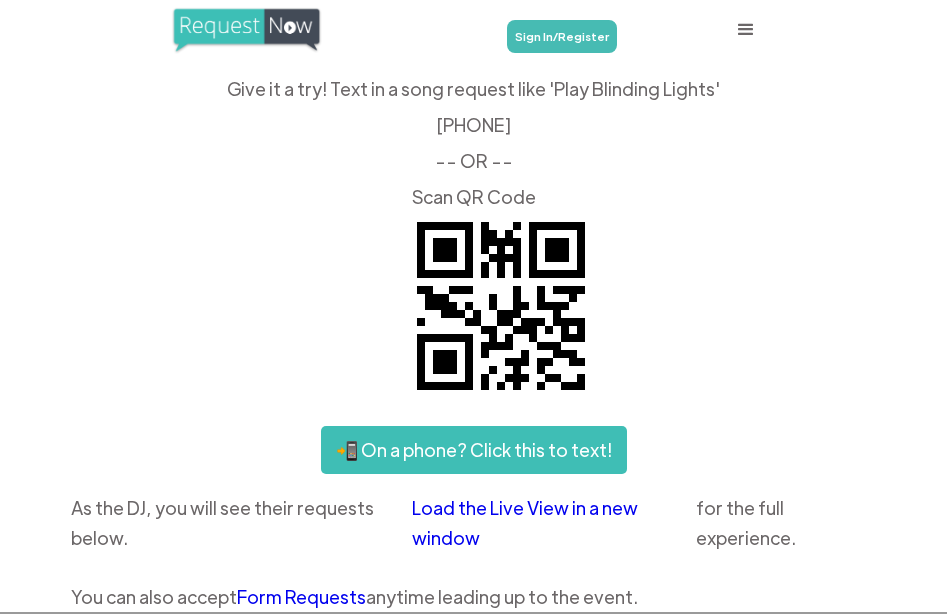 scroll, scrollTop: 0, scrollLeft: 0, axis: both 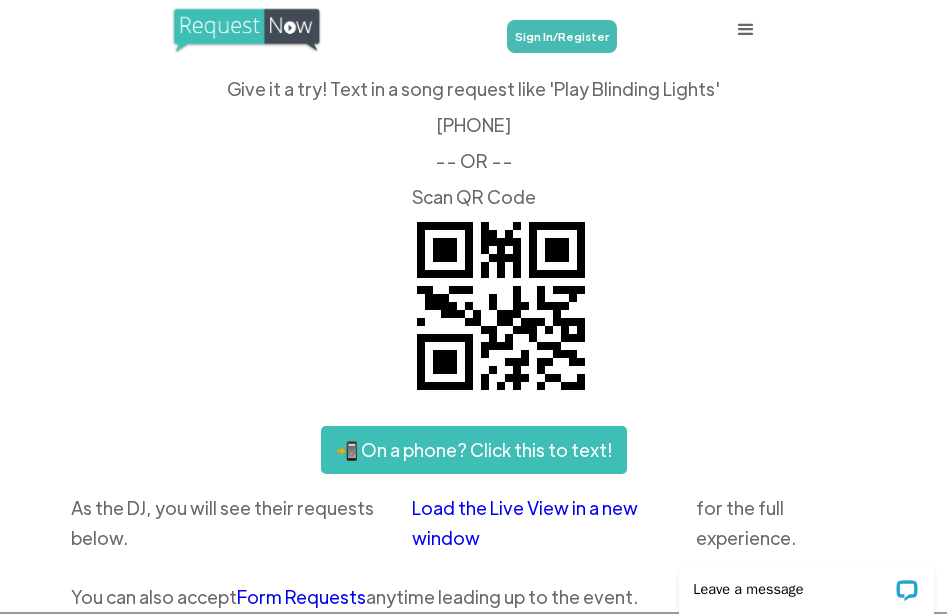 click on "Sign In/Register" at bounding box center [562, 36] 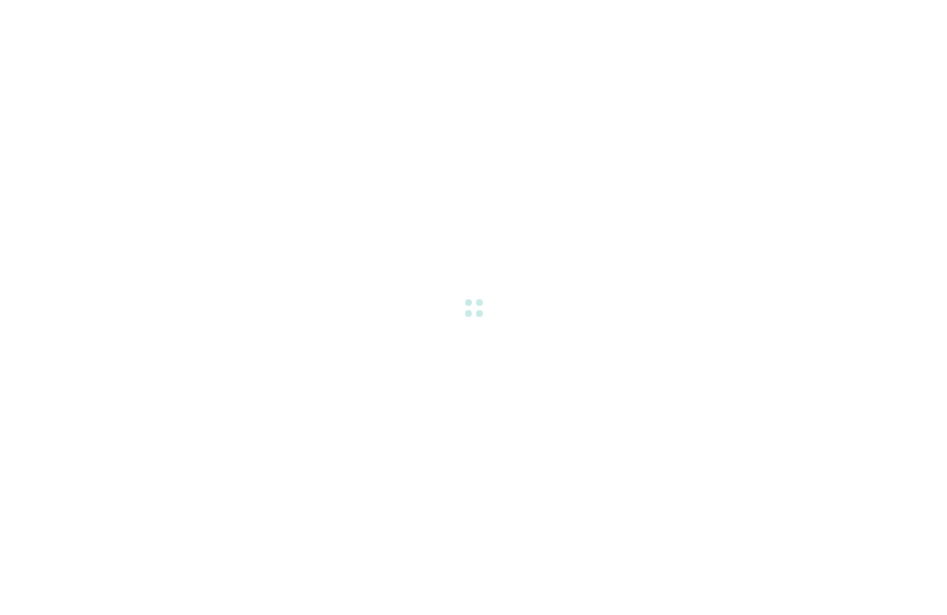 scroll, scrollTop: 0, scrollLeft: 0, axis: both 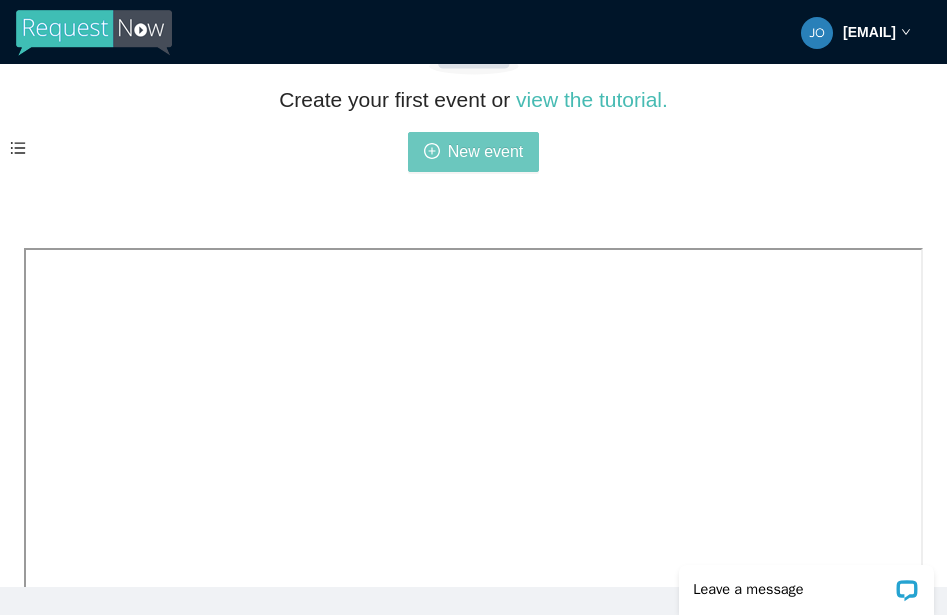 click on "New event" at bounding box center (486, 151) 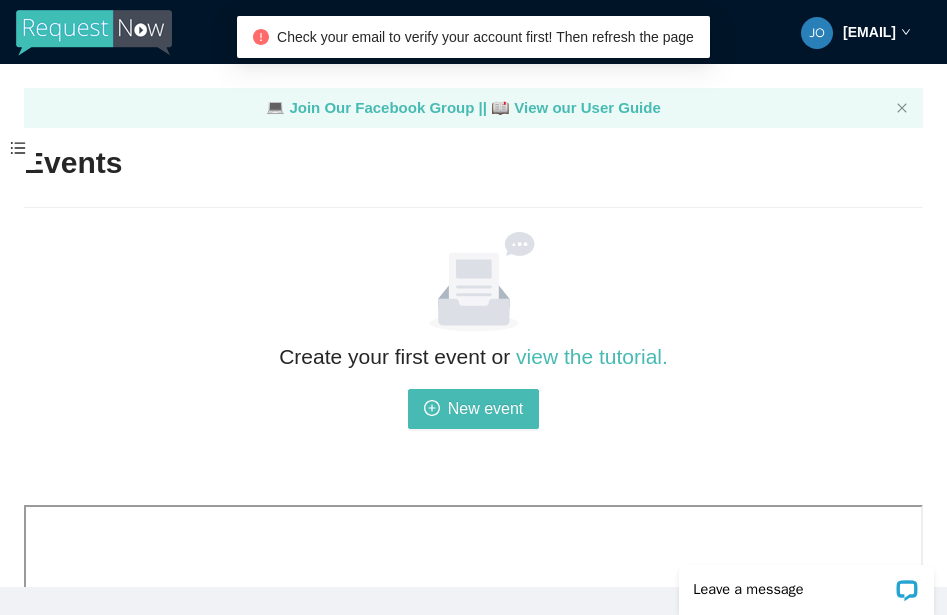 scroll, scrollTop: 0, scrollLeft: 0, axis: both 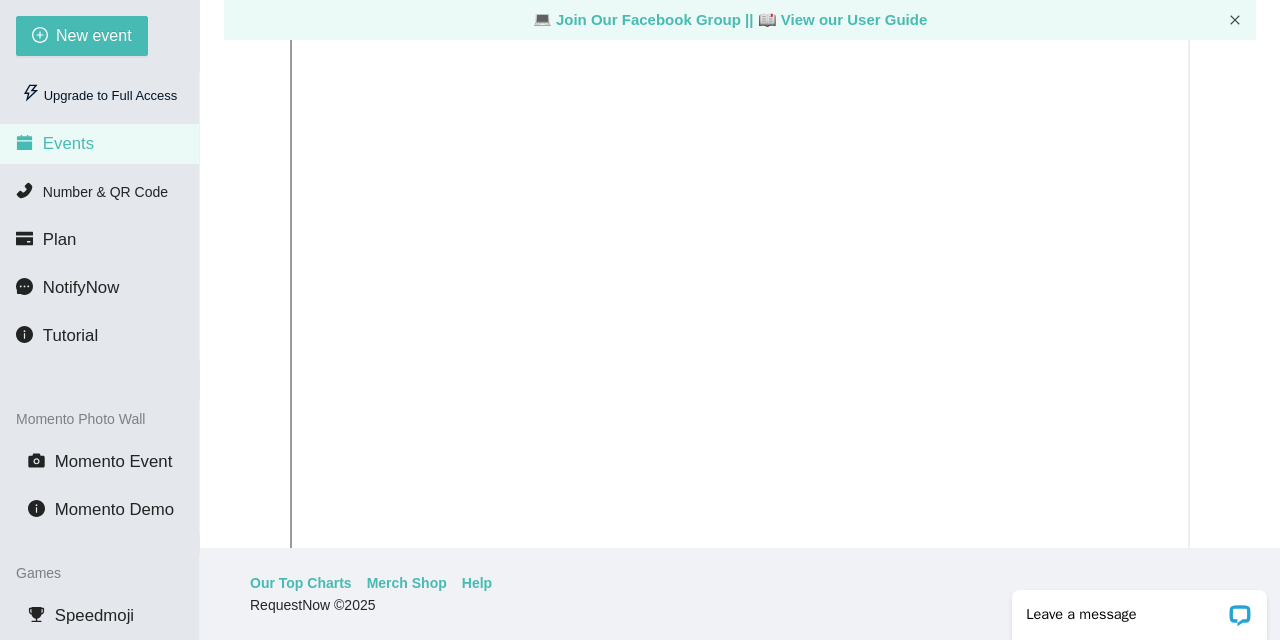 click 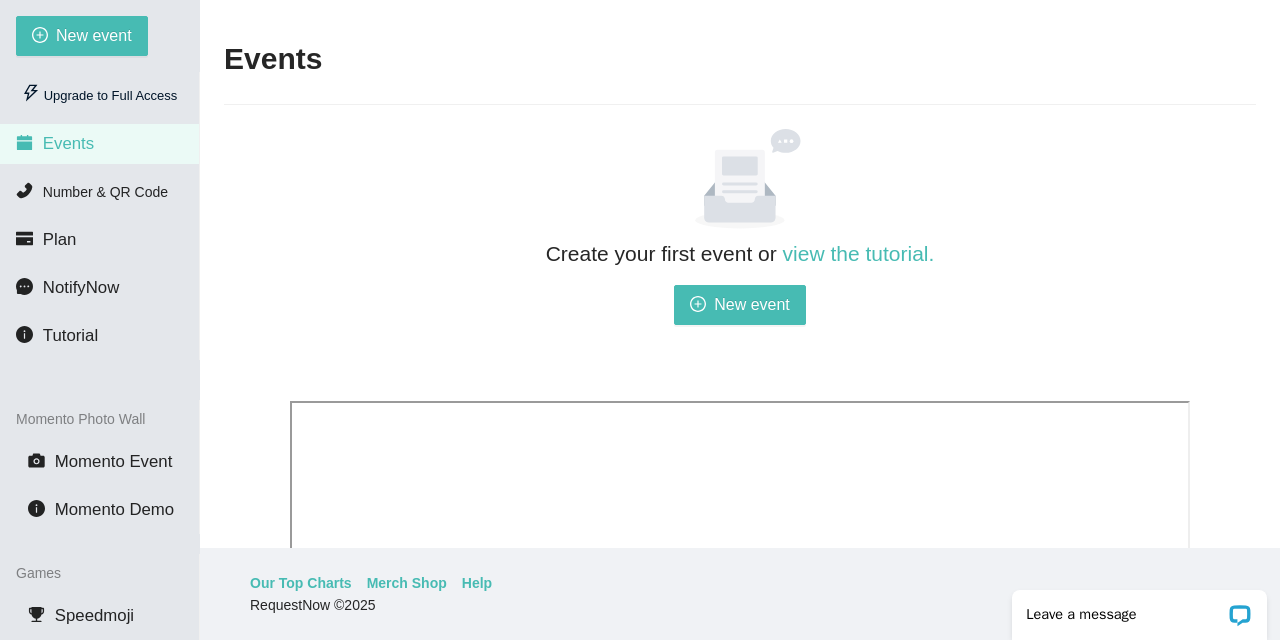 scroll, scrollTop: 0, scrollLeft: 0, axis: both 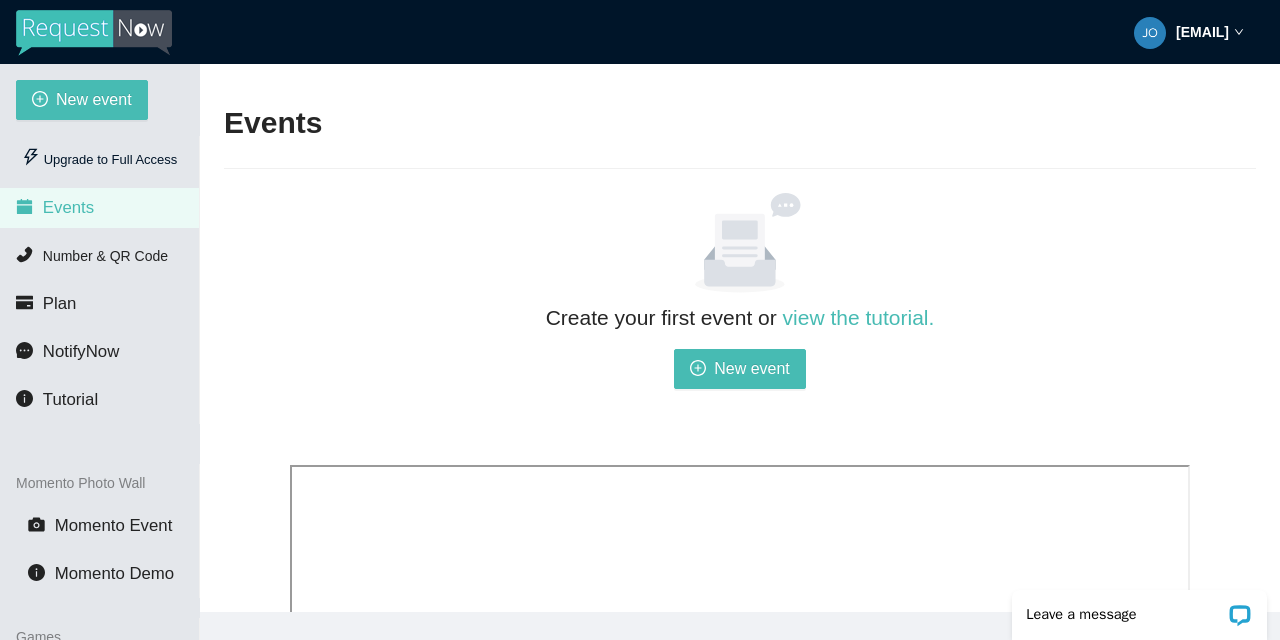 click on "[EMAIL]" at bounding box center [1202, 32] 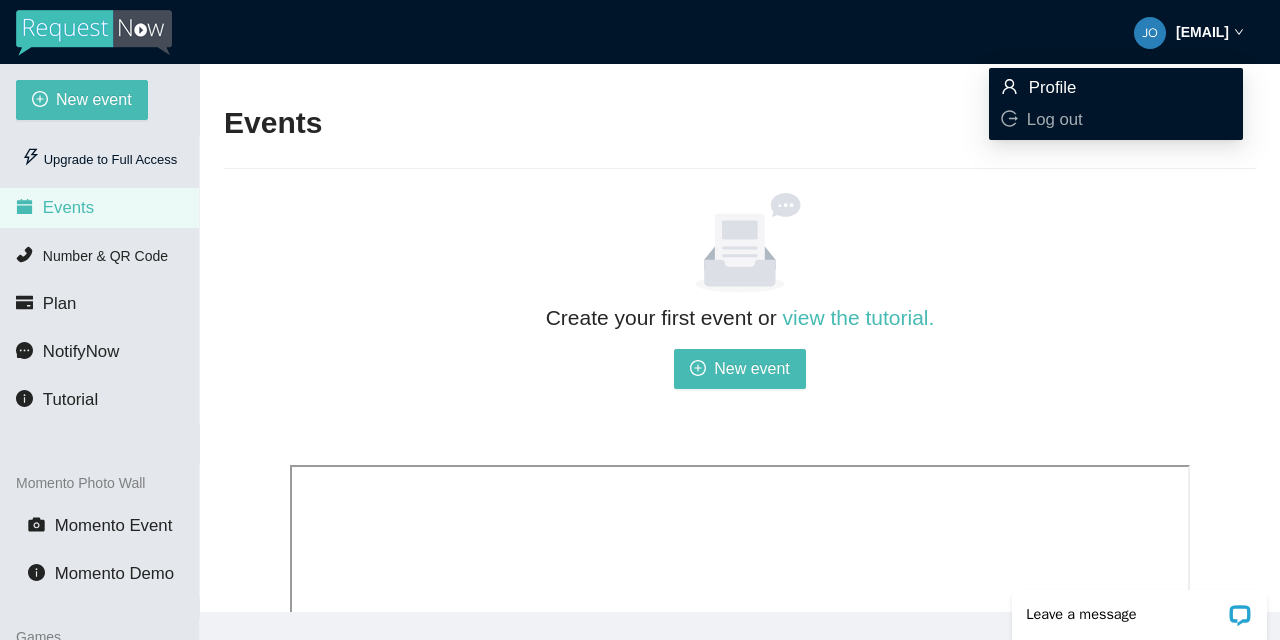 click on "Profile" at bounding box center [1116, 88] 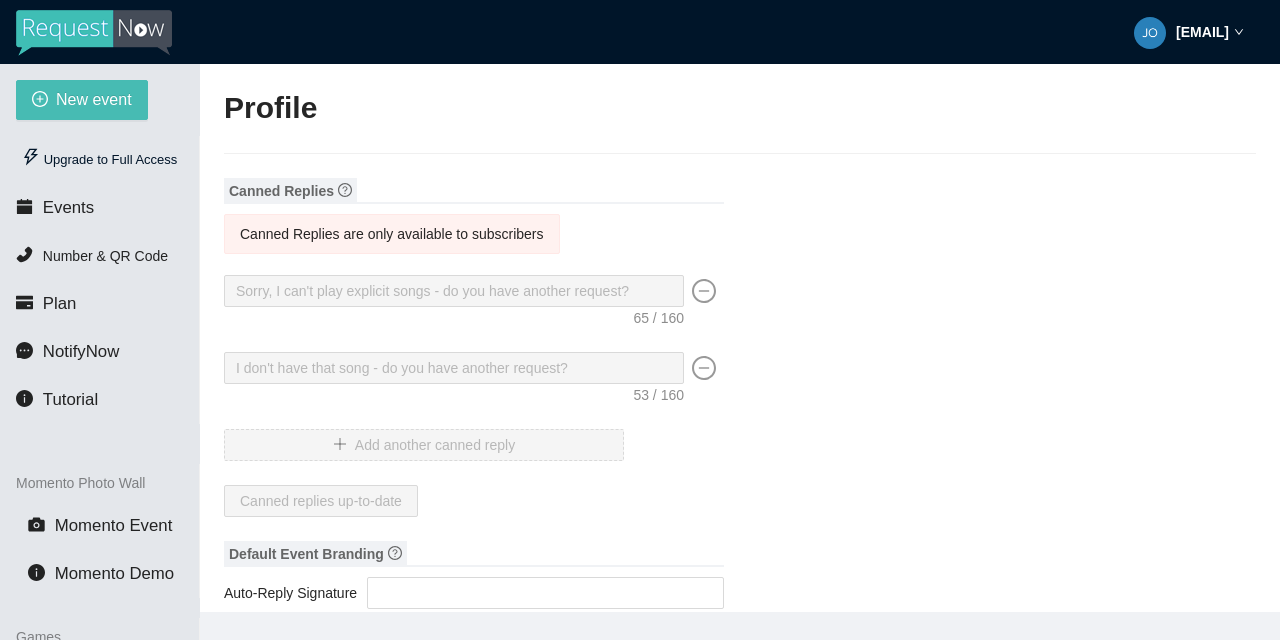 type on "[DJ] [FIRST] [LAST]" 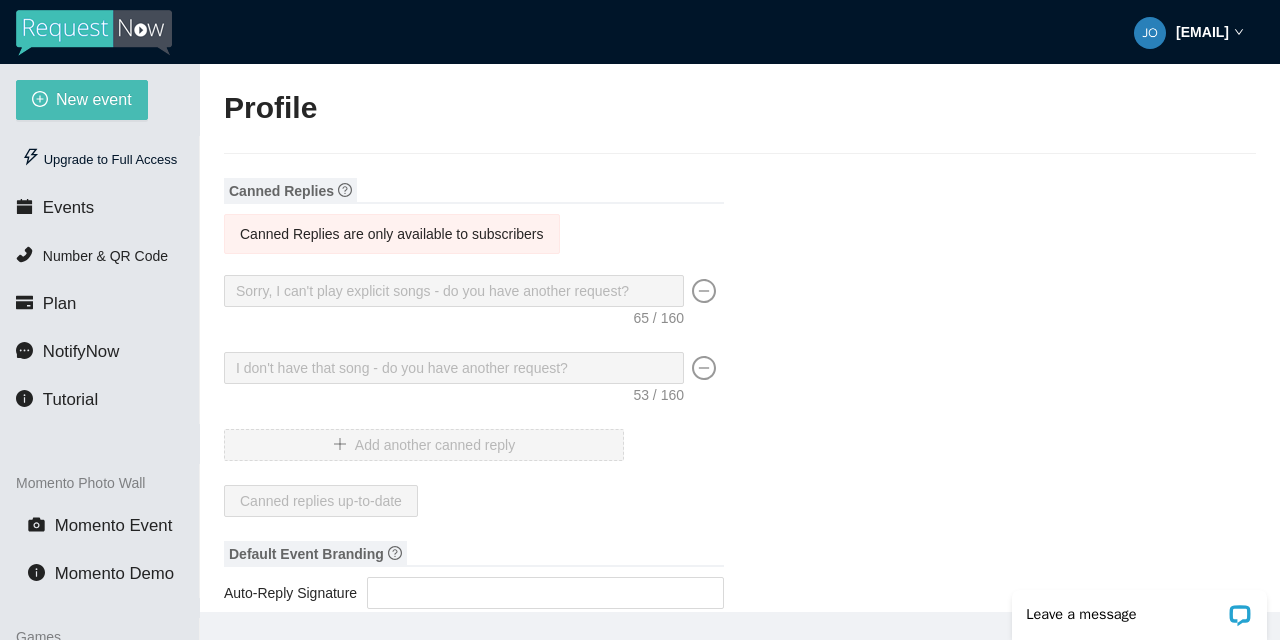 scroll, scrollTop: 0, scrollLeft: 0, axis: both 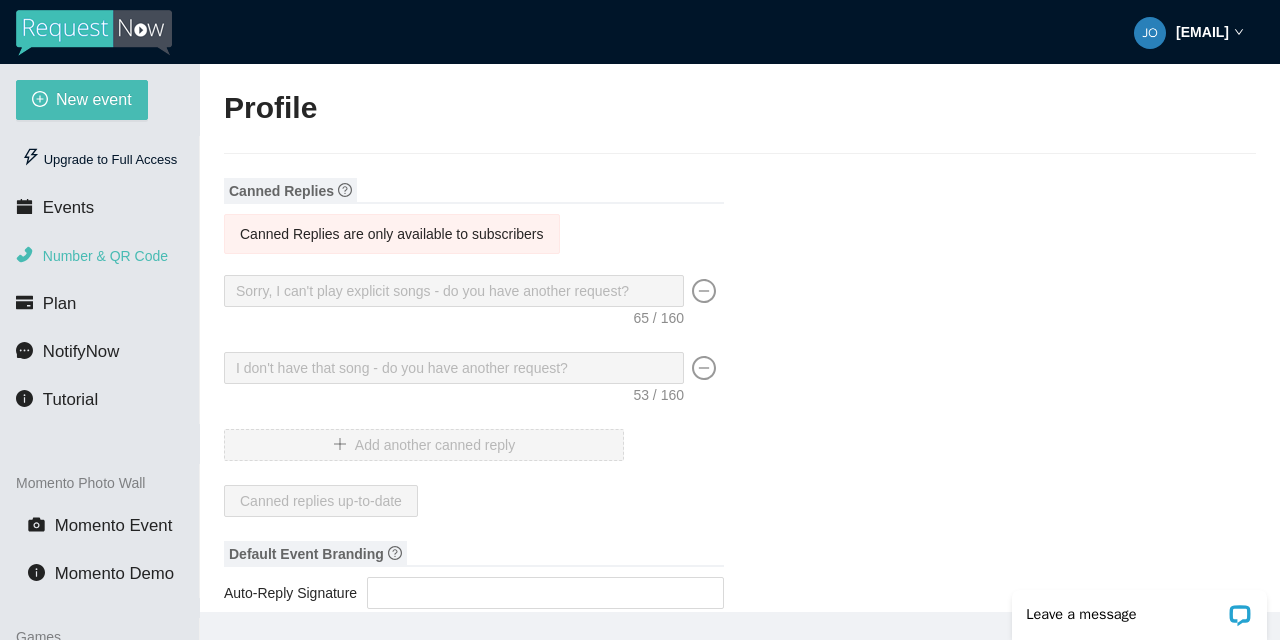 click on "Number & QR Code" at bounding box center (105, 256) 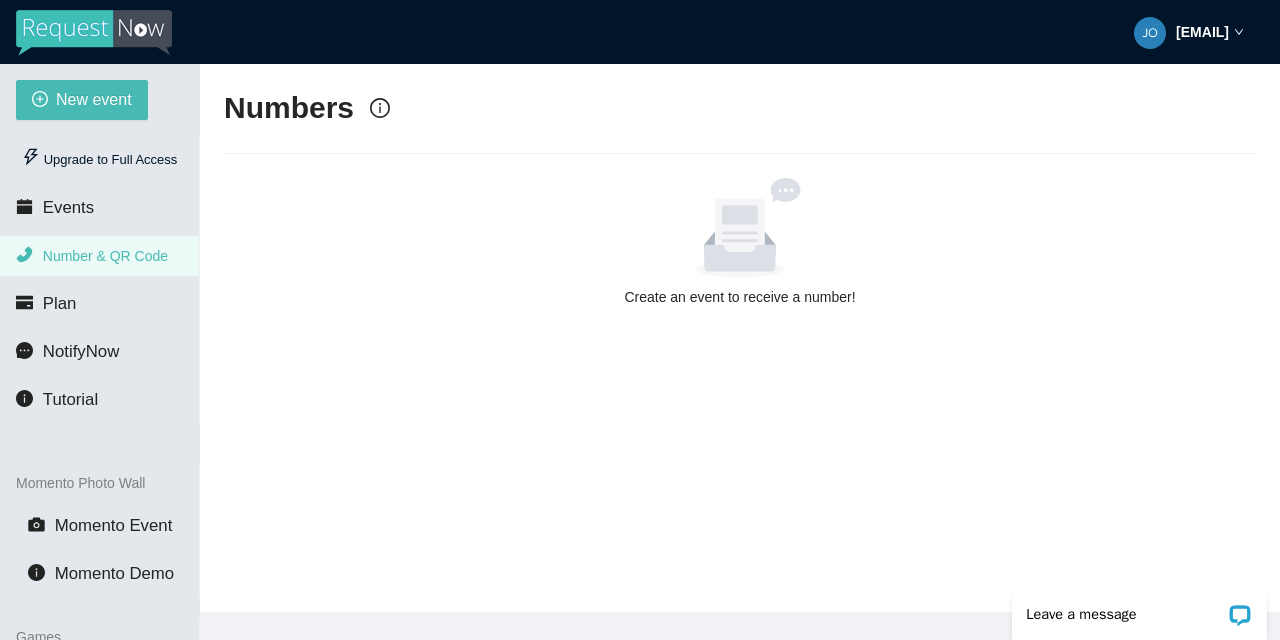 scroll, scrollTop: 0, scrollLeft: 0, axis: both 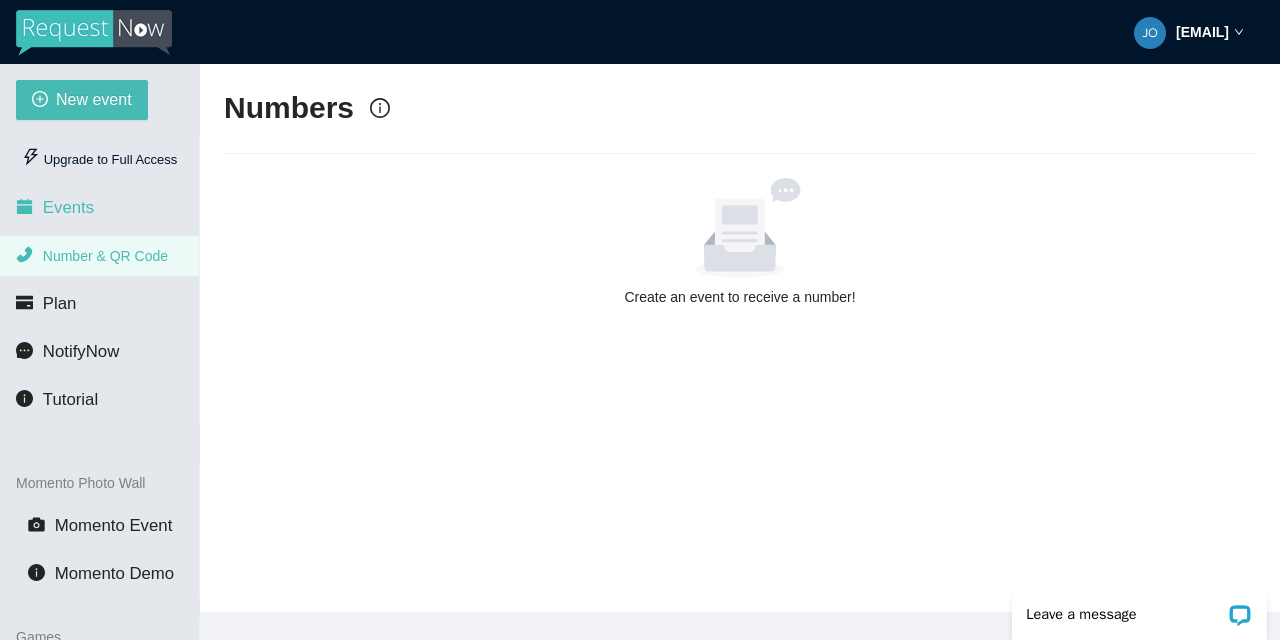 click on "Events" at bounding box center (68, 207) 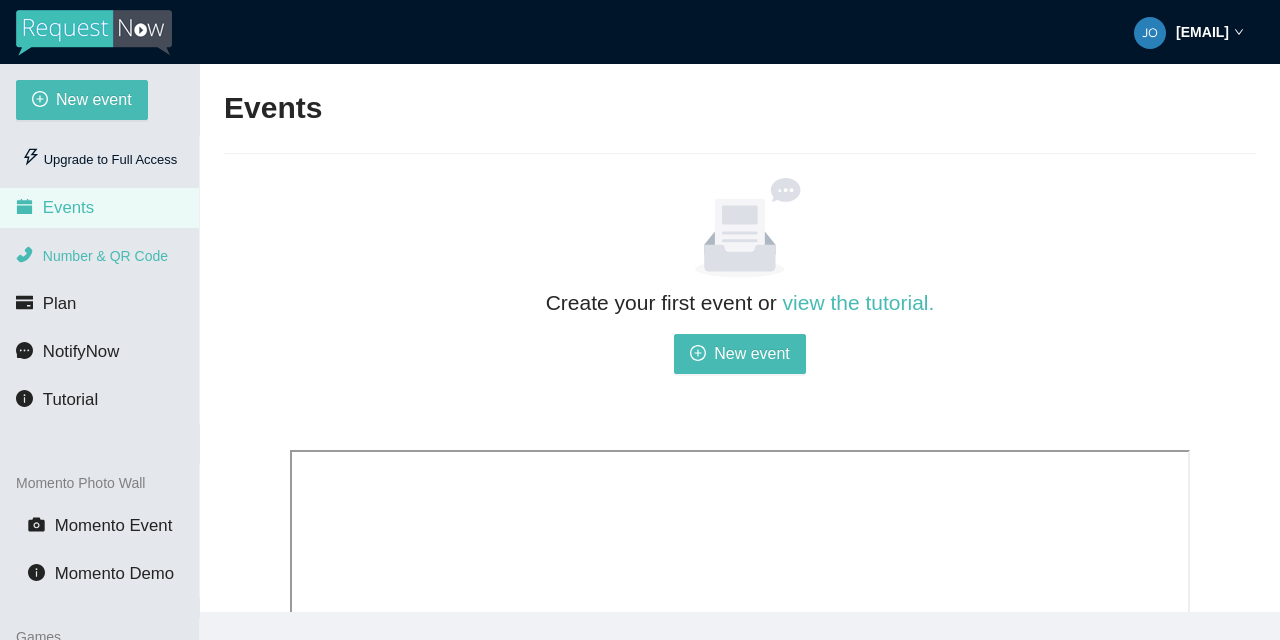 click on "Number & QR Code" at bounding box center [99, 256] 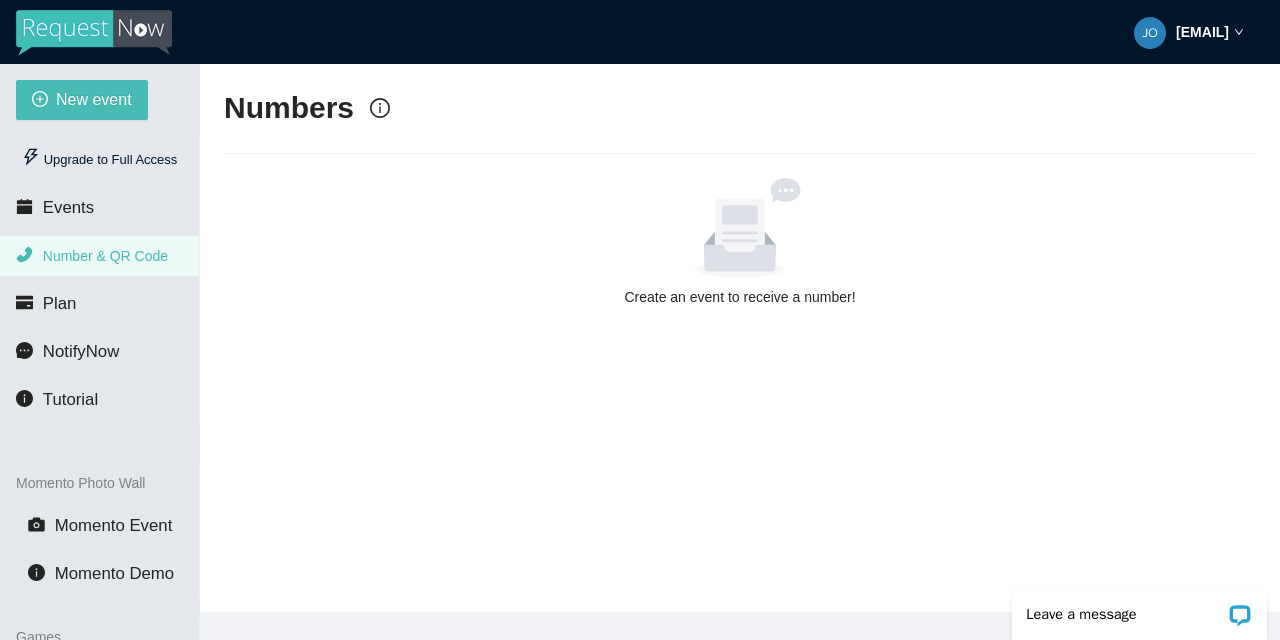 scroll, scrollTop: 0, scrollLeft: 0, axis: both 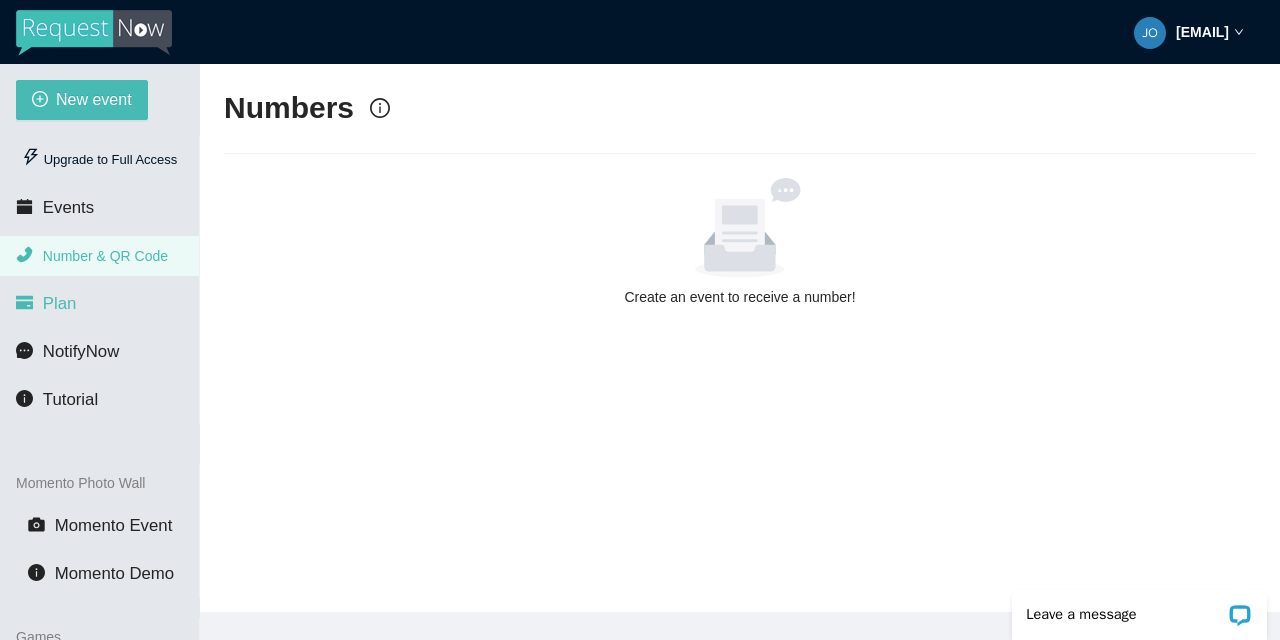 click on "Plan" at bounding box center [99, 304] 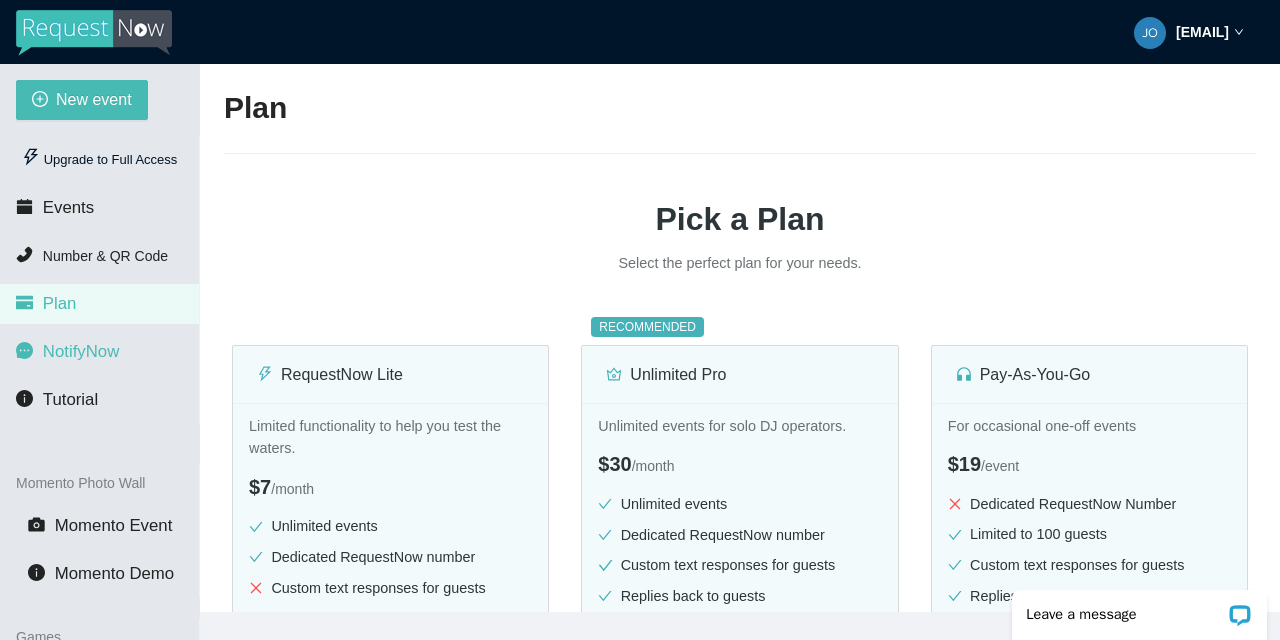 scroll, scrollTop: 0, scrollLeft: 0, axis: both 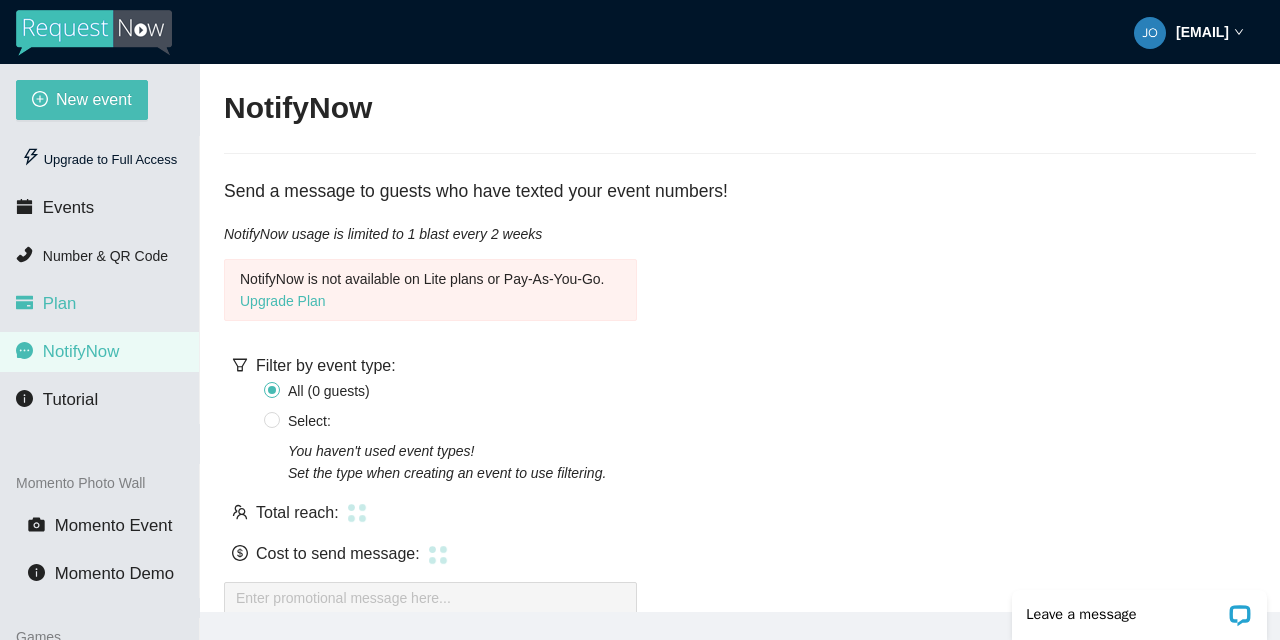 click on "Plan" at bounding box center (99, 304) 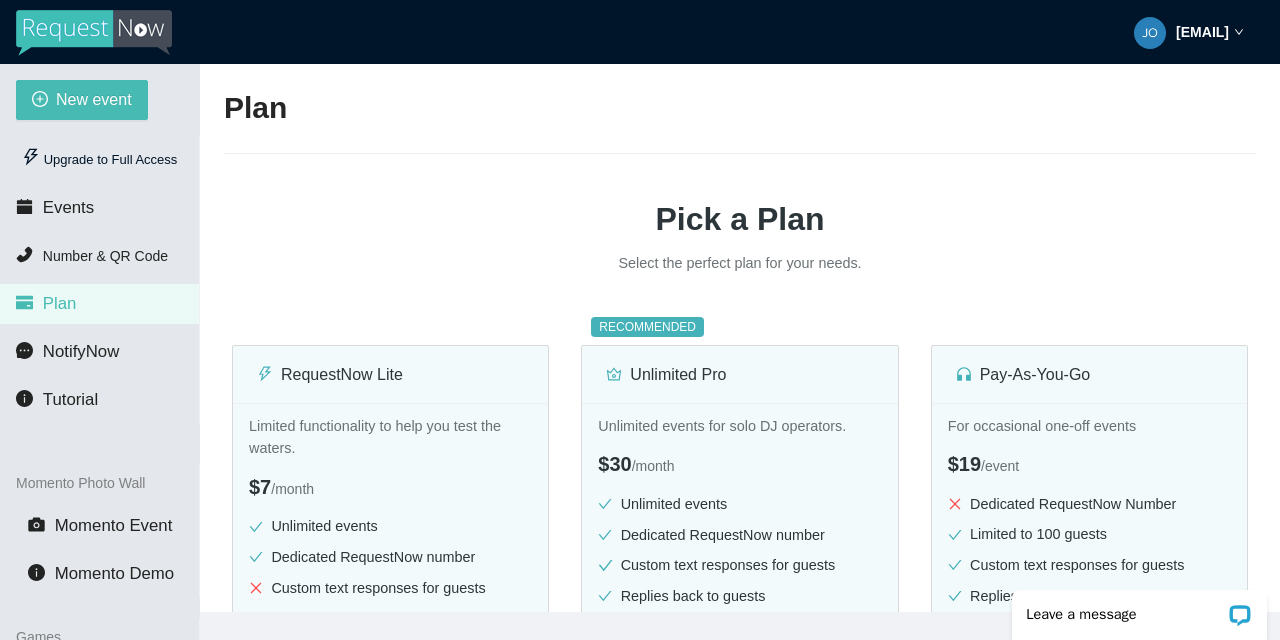 scroll, scrollTop: 0, scrollLeft: 0, axis: both 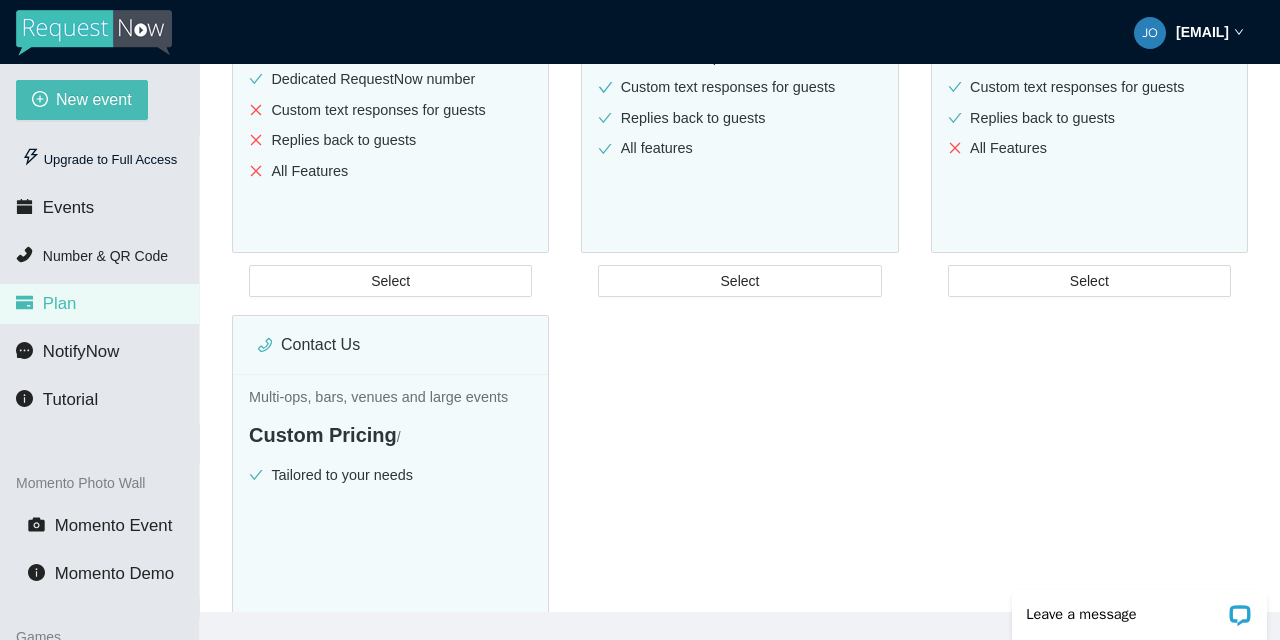 click on "[EMAIL]" at bounding box center (1202, 32) 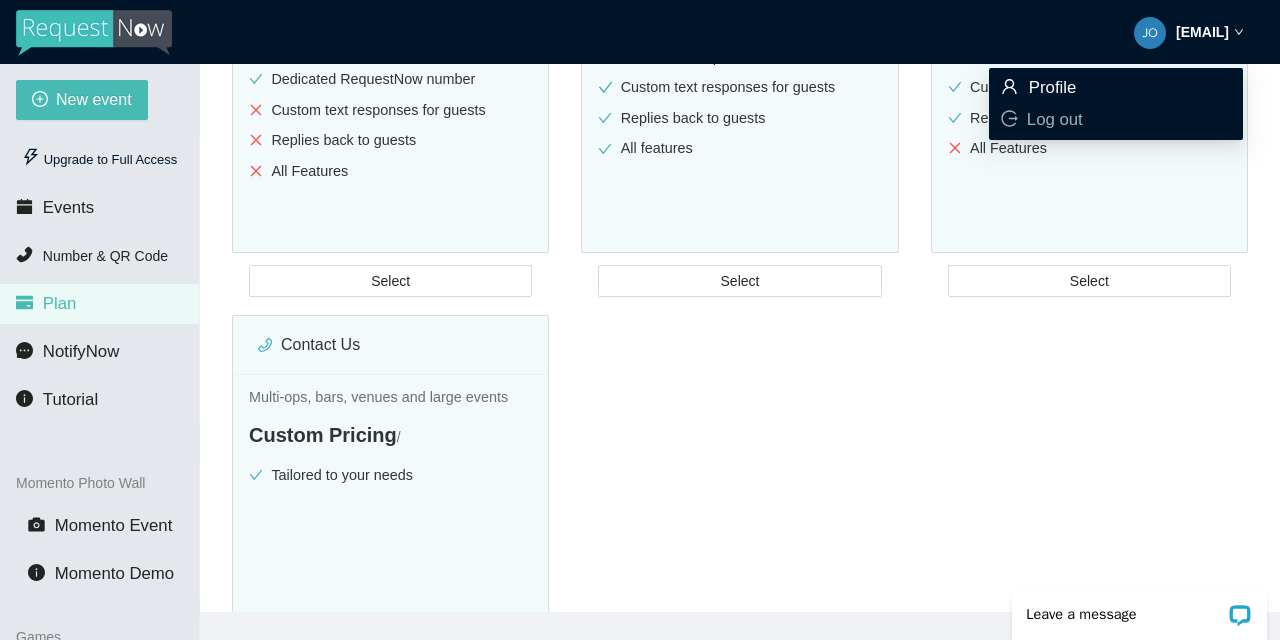 click on "Profile" at bounding box center [1053, 87] 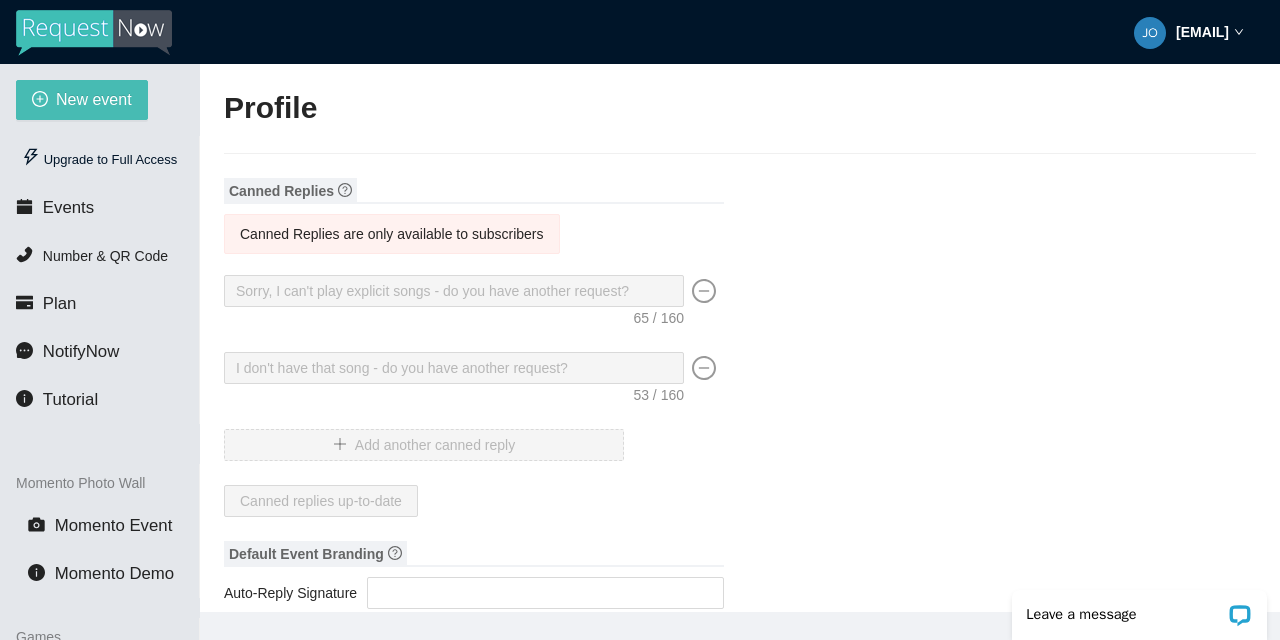 scroll, scrollTop: 0, scrollLeft: 0, axis: both 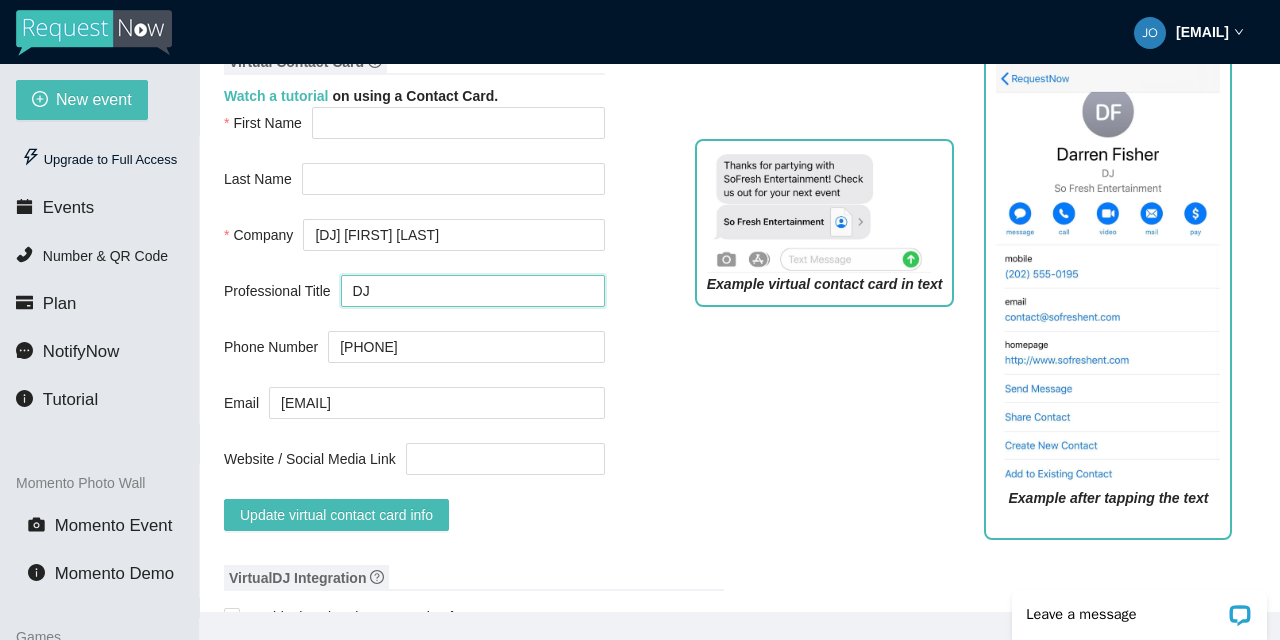 click on "DJ" at bounding box center [473, 291] 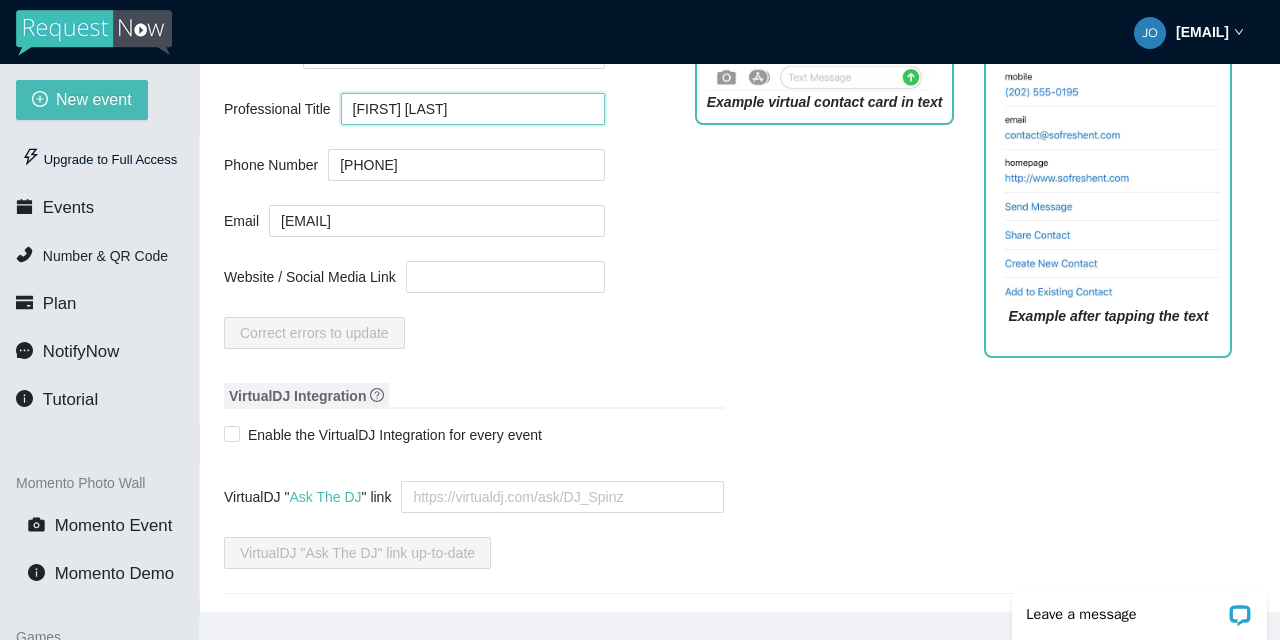 scroll, scrollTop: 1065, scrollLeft: 0, axis: vertical 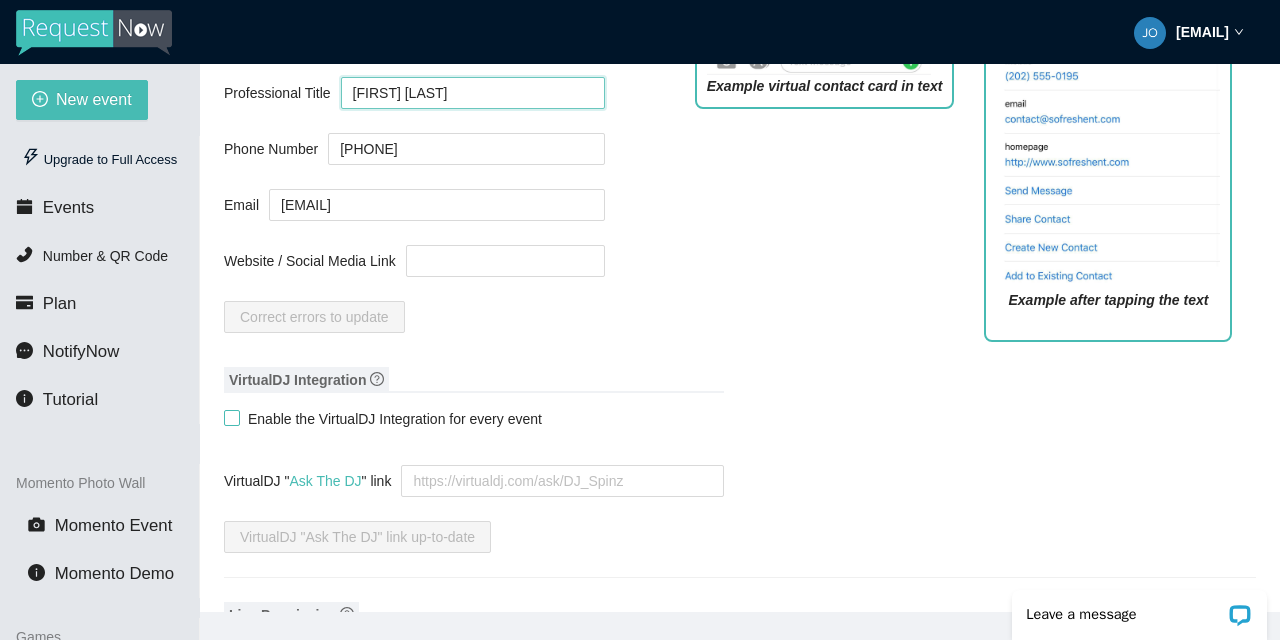 type on "[FIRST] [LAST]" 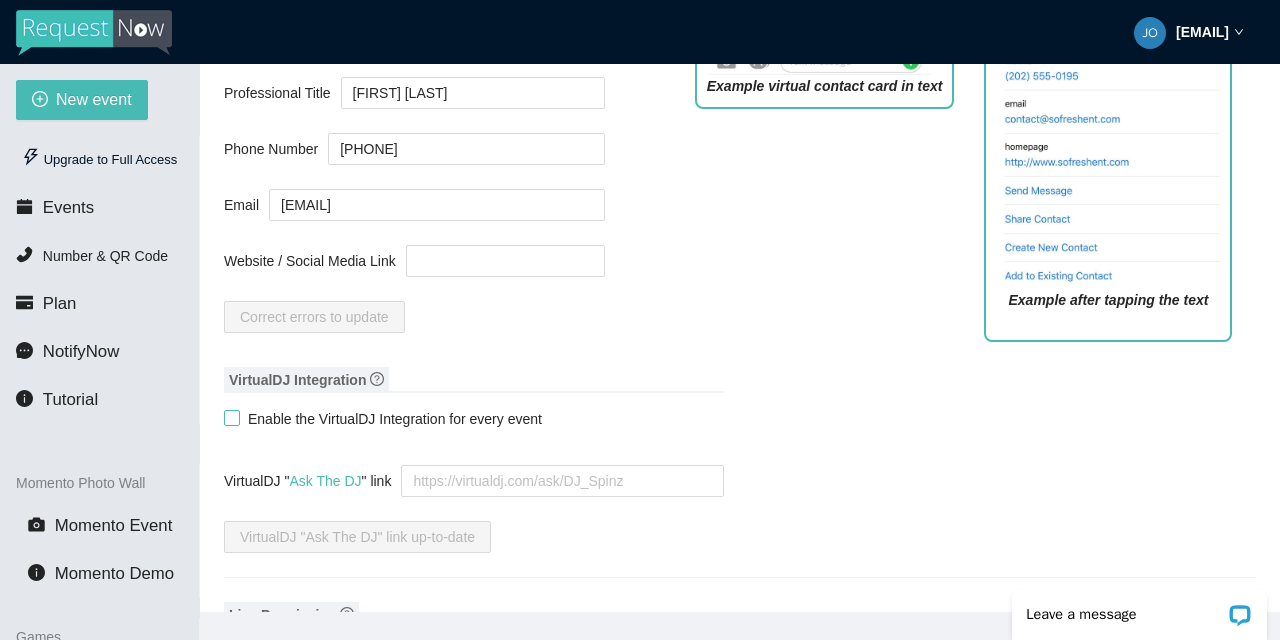 click on "Enable the VirtualDJ Integration for every event" at bounding box center (231, 417) 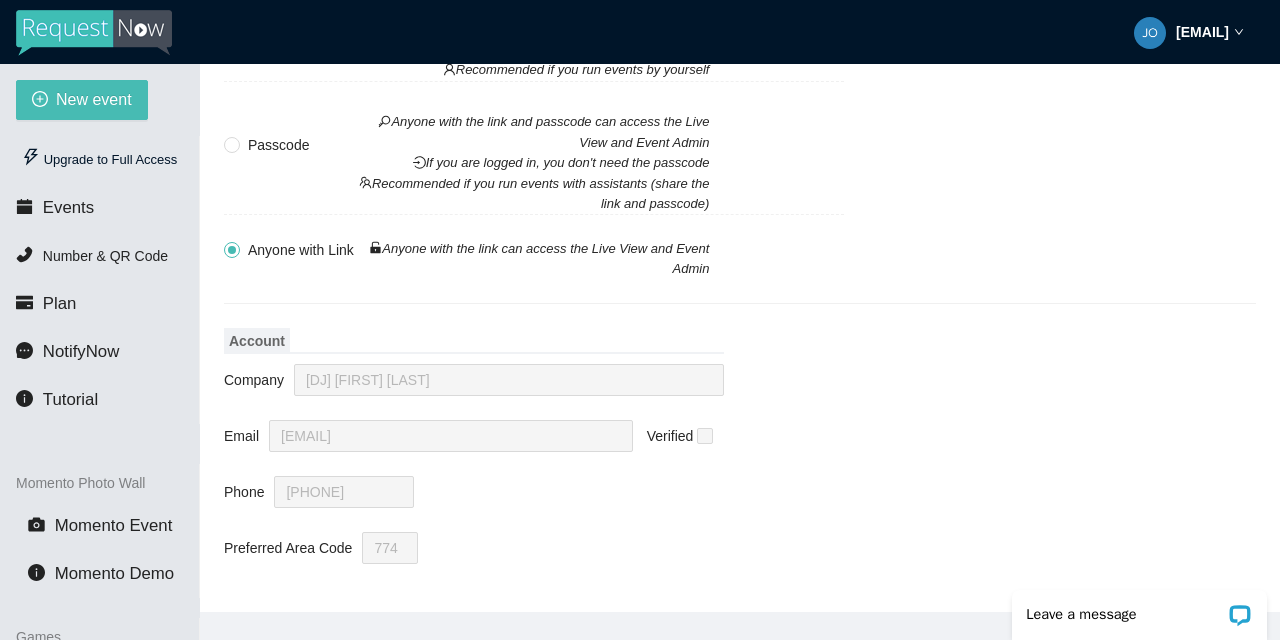 scroll, scrollTop: 1706, scrollLeft: 0, axis: vertical 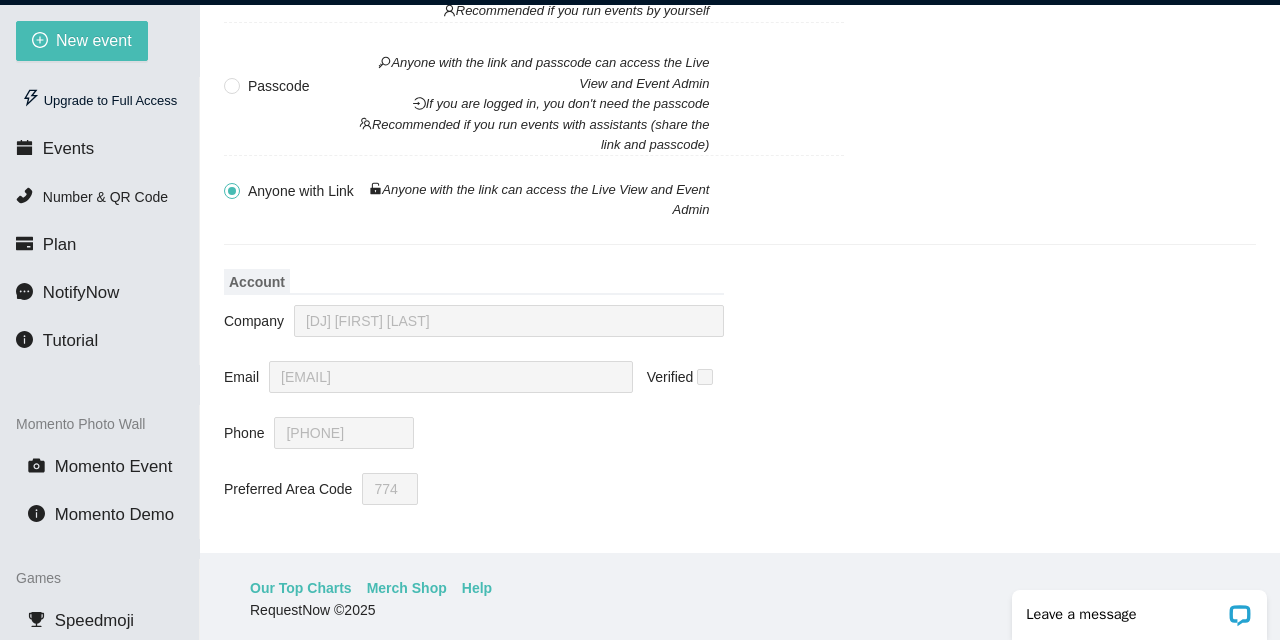 click on "Anyone with Link  Anyone with the link can access the Live View and Event Admin" at bounding box center (231, 190) 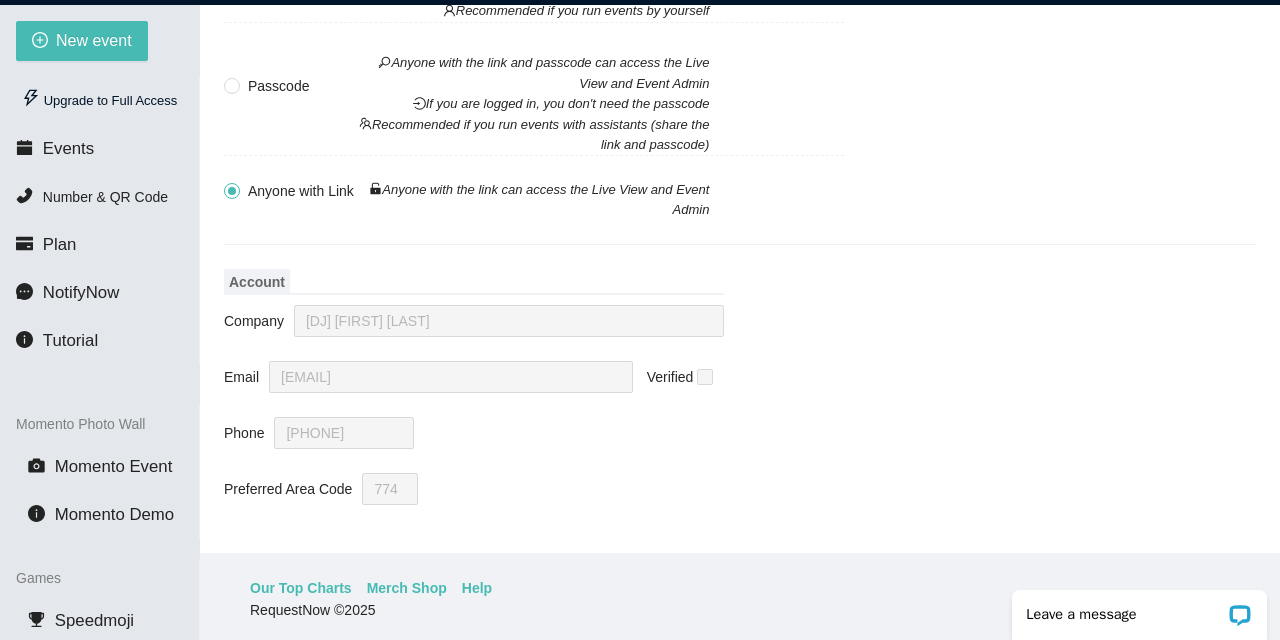 click on "Account" at bounding box center (474, 282) 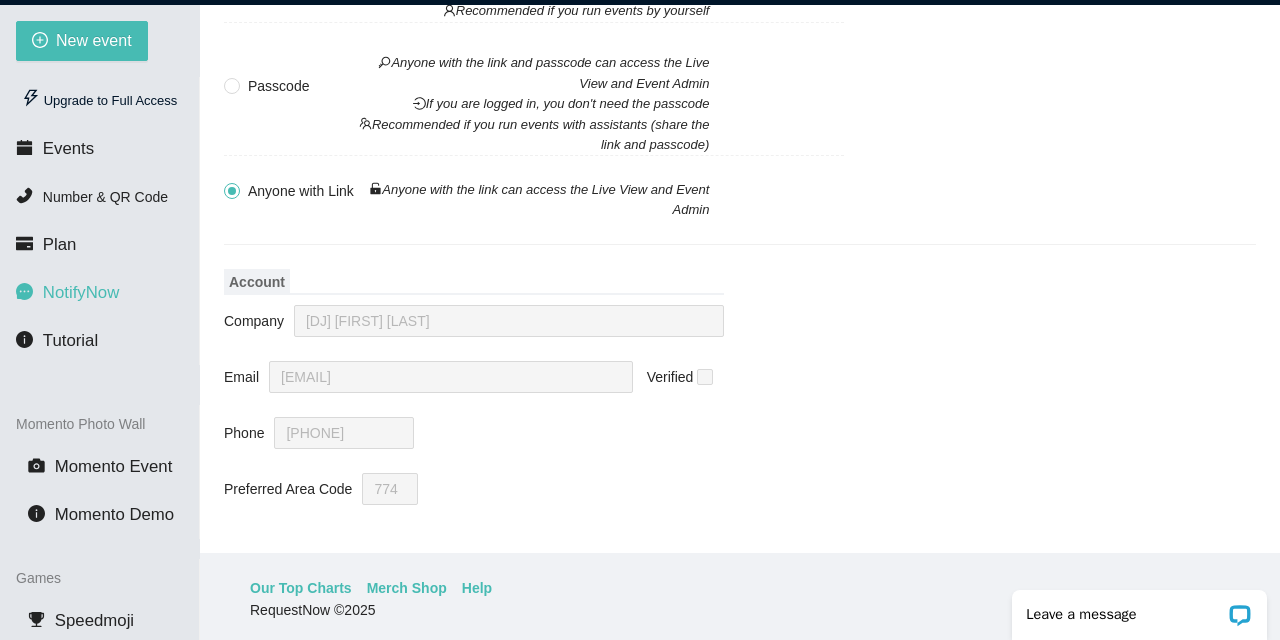 click on "NotifyNow" at bounding box center [81, 292] 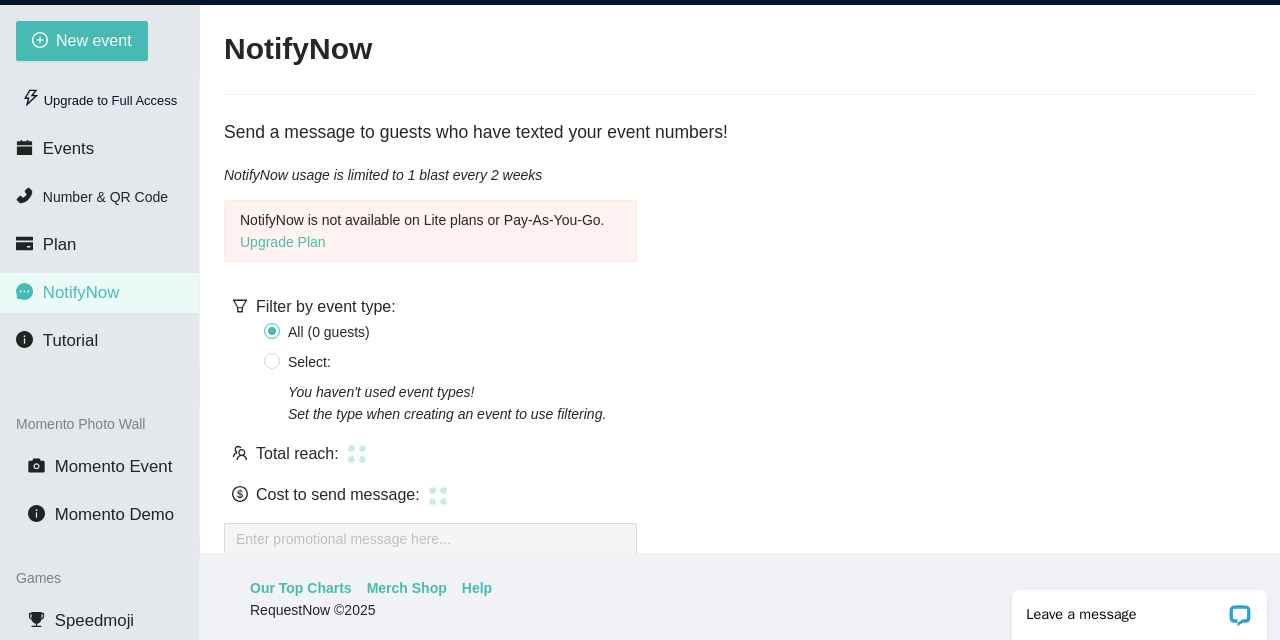 scroll, scrollTop: 0, scrollLeft: 0, axis: both 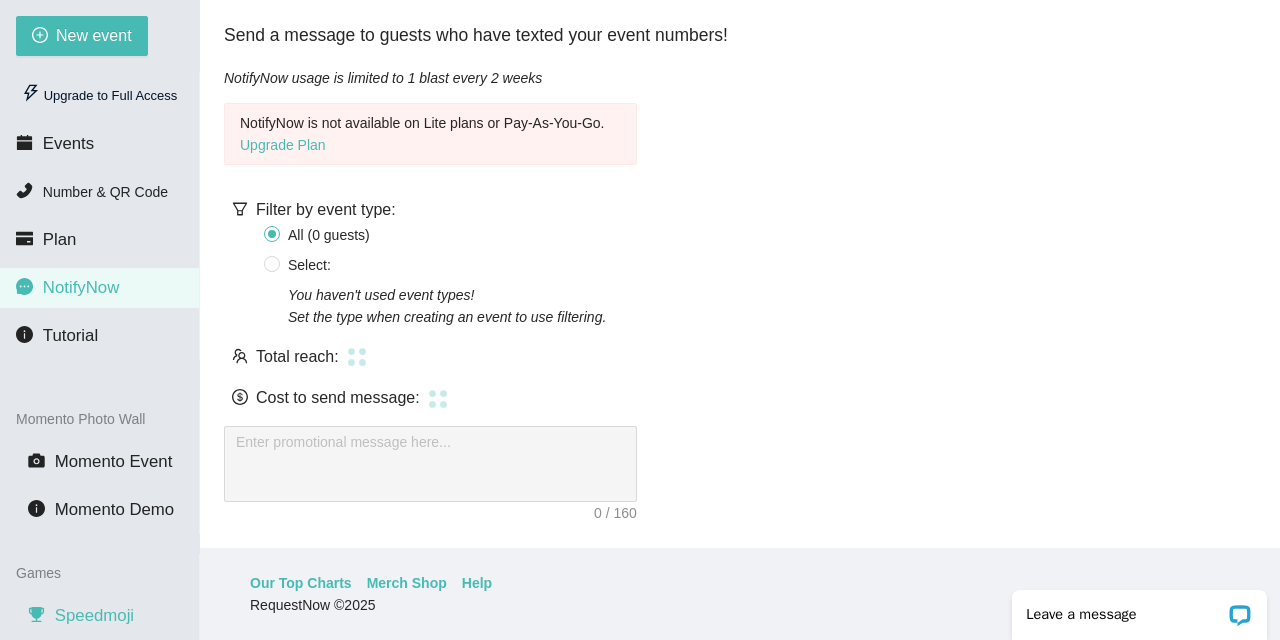 click on "Speedmoji" at bounding box center (94, 615) 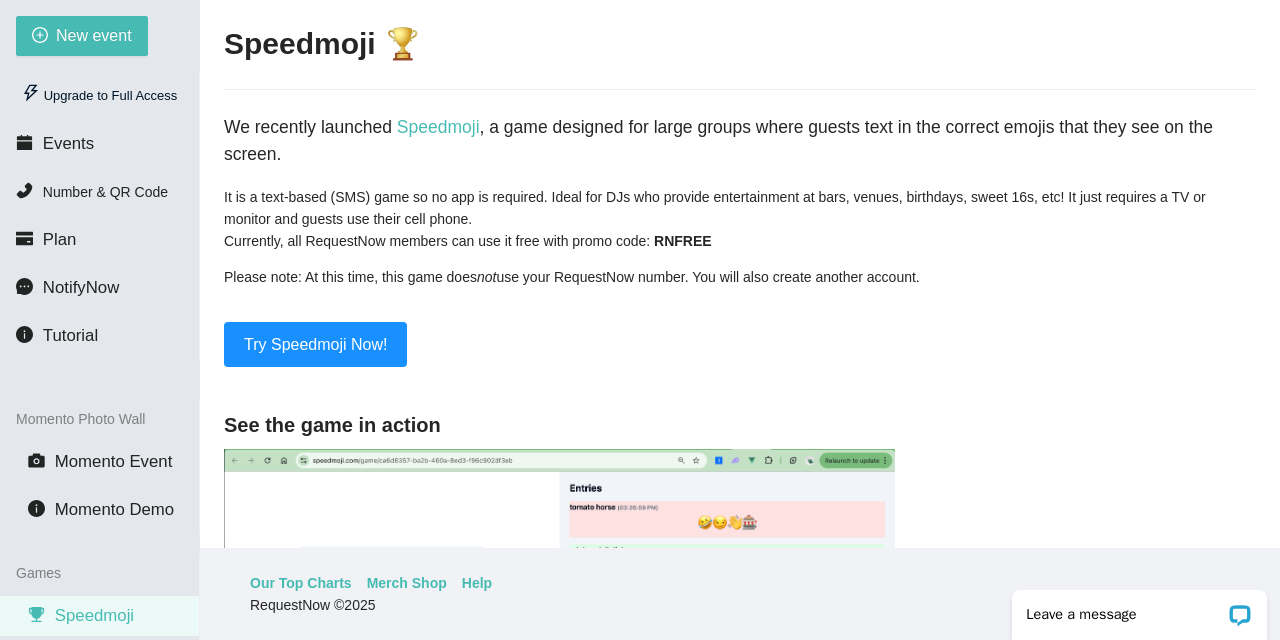scroll, scrollTop: 0, scrollLeft: 0, axis: both 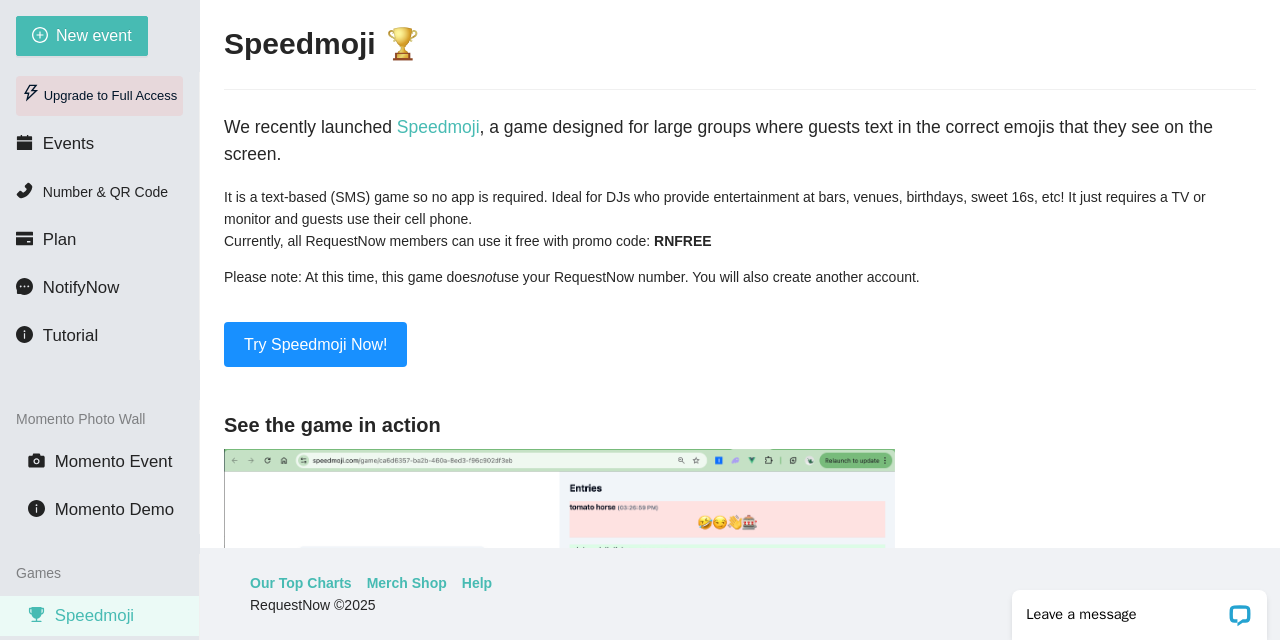 click on "Upgrade to Full Access" at bounding box center (99, 96) 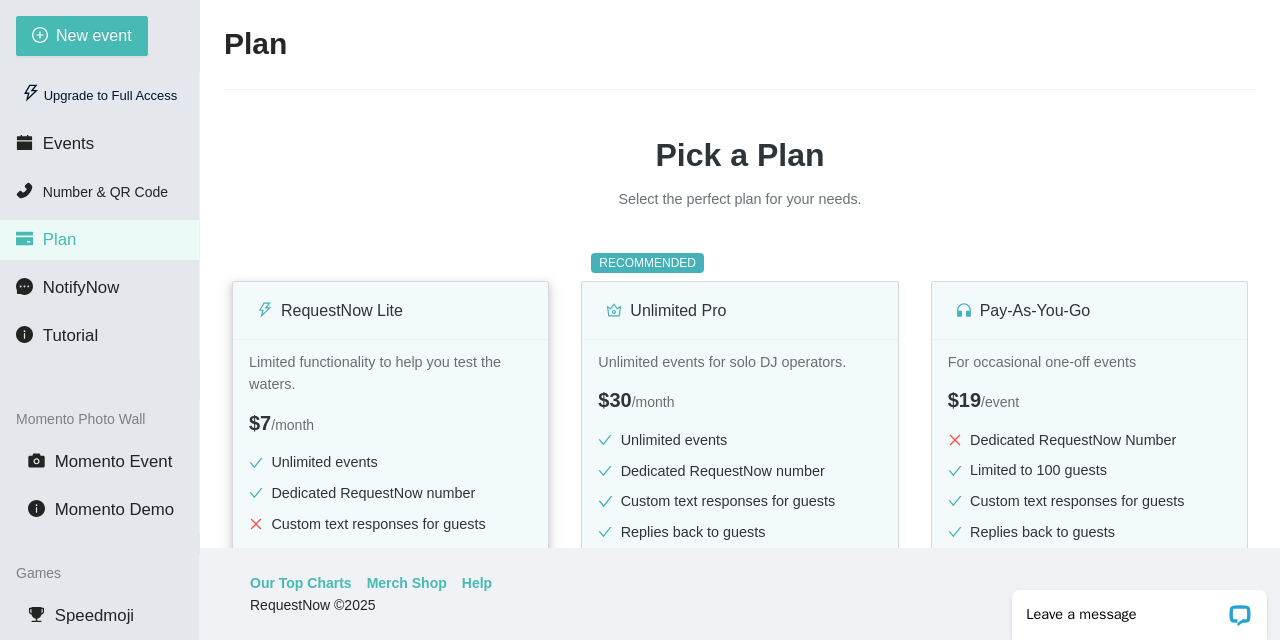 scroll, scrollTop: 0, scrollLeft: 0, axis: both 